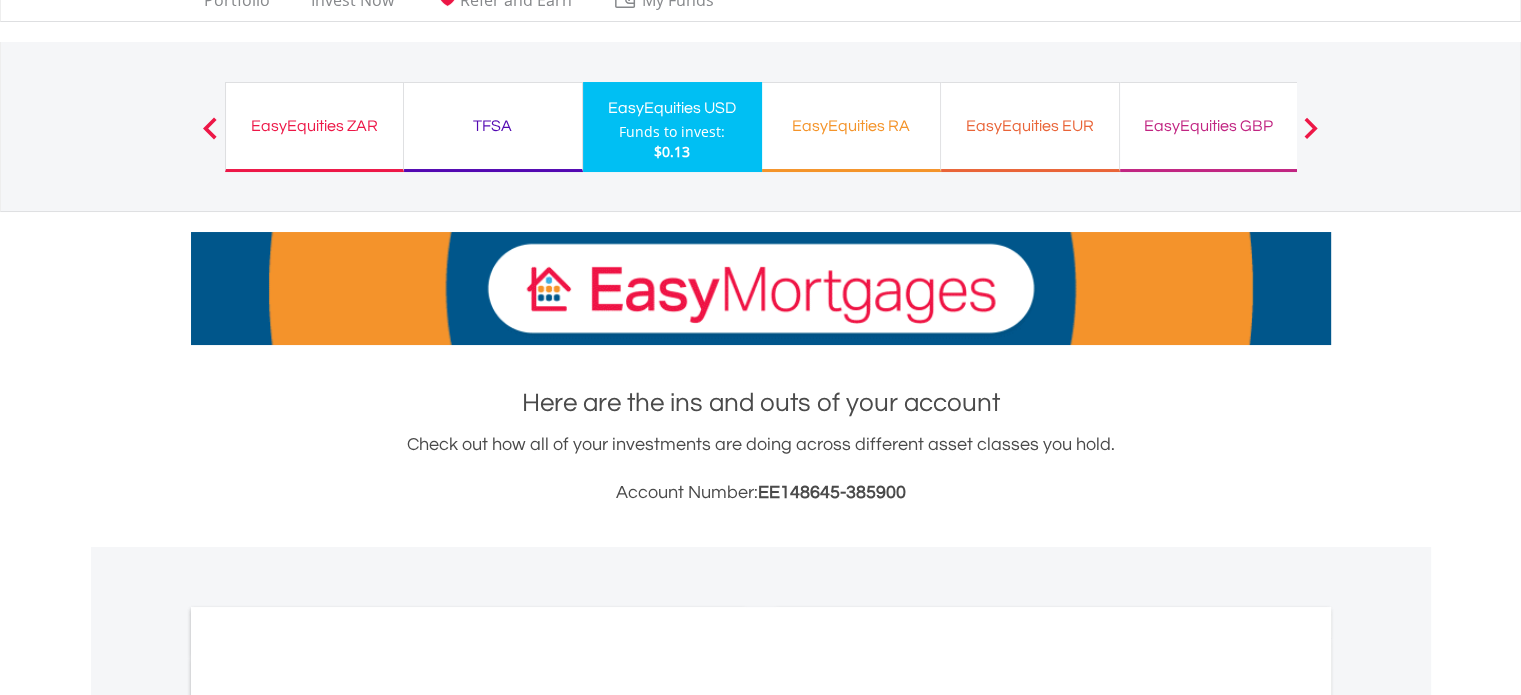 scroll, scrollTop: 500, scrollLeft: 0, axis: vertical 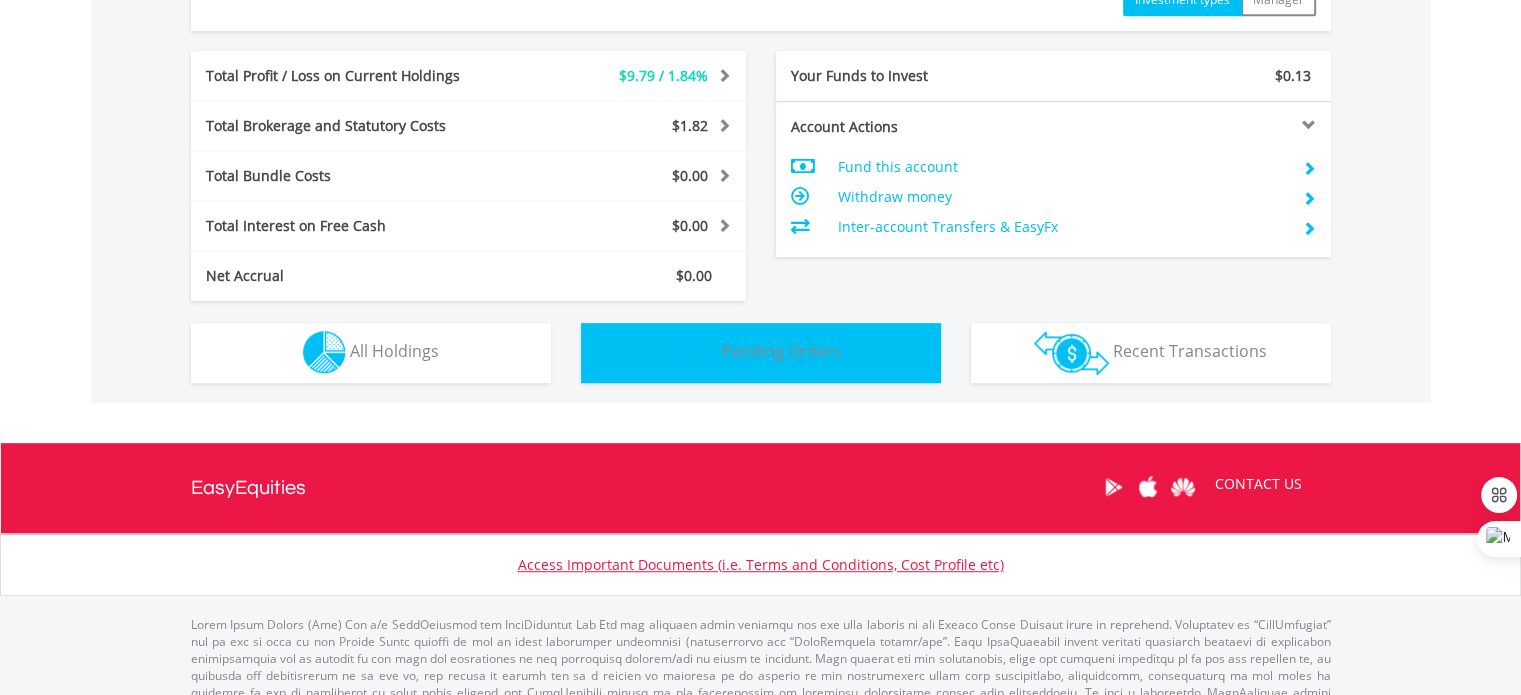 click on "Pending Orders
Pending Orders" at bounding box center [761, 353] 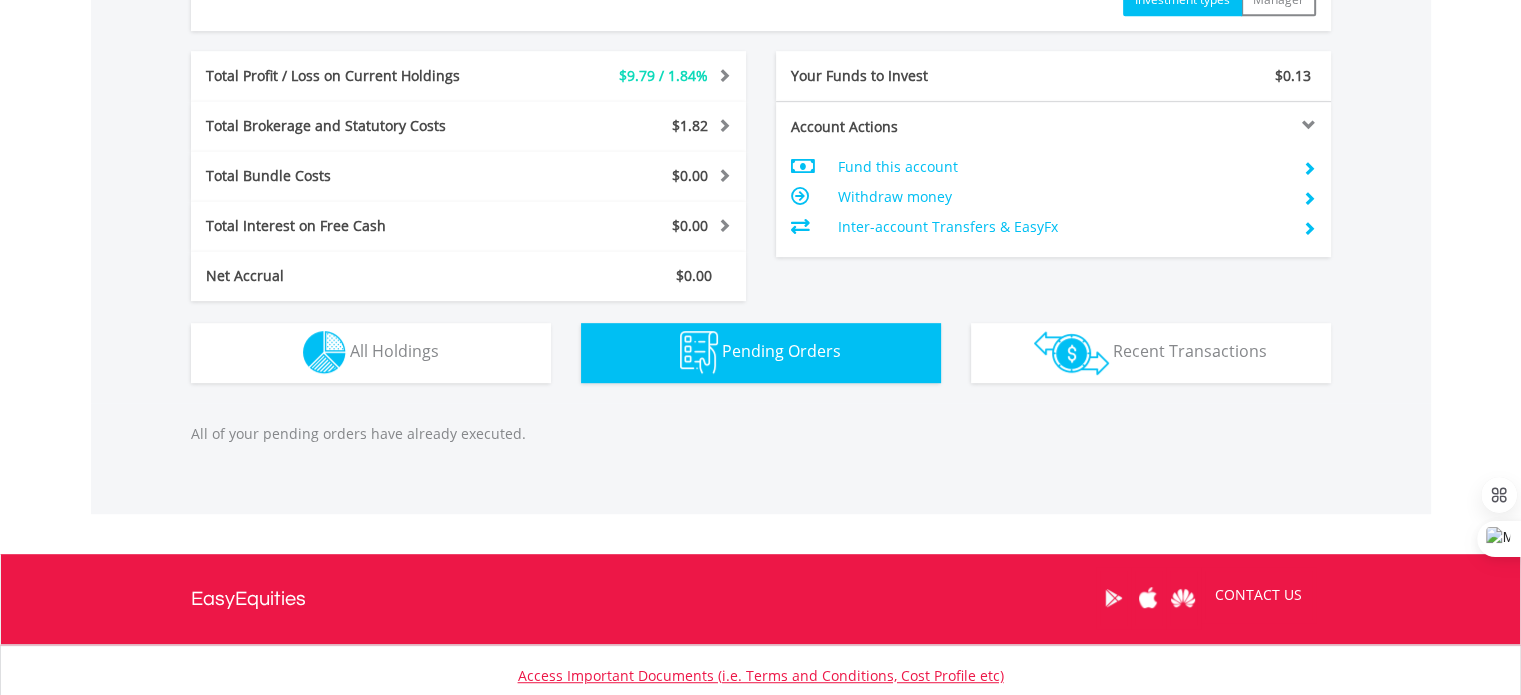 scroll, scrollTop: 1145, scrollLeft: 0, axis: vertical 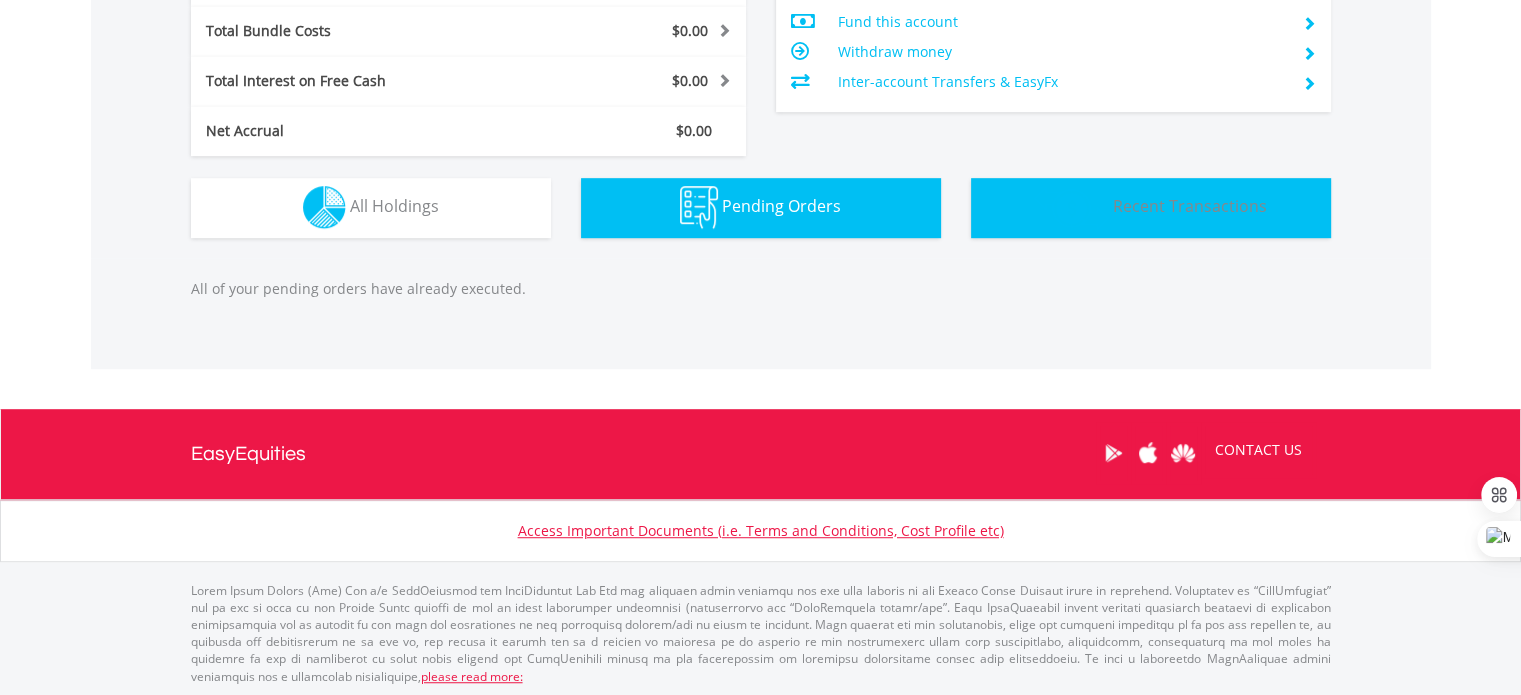 click on "Transactions
Recent Transactions" at bounding box center (1151, 208) 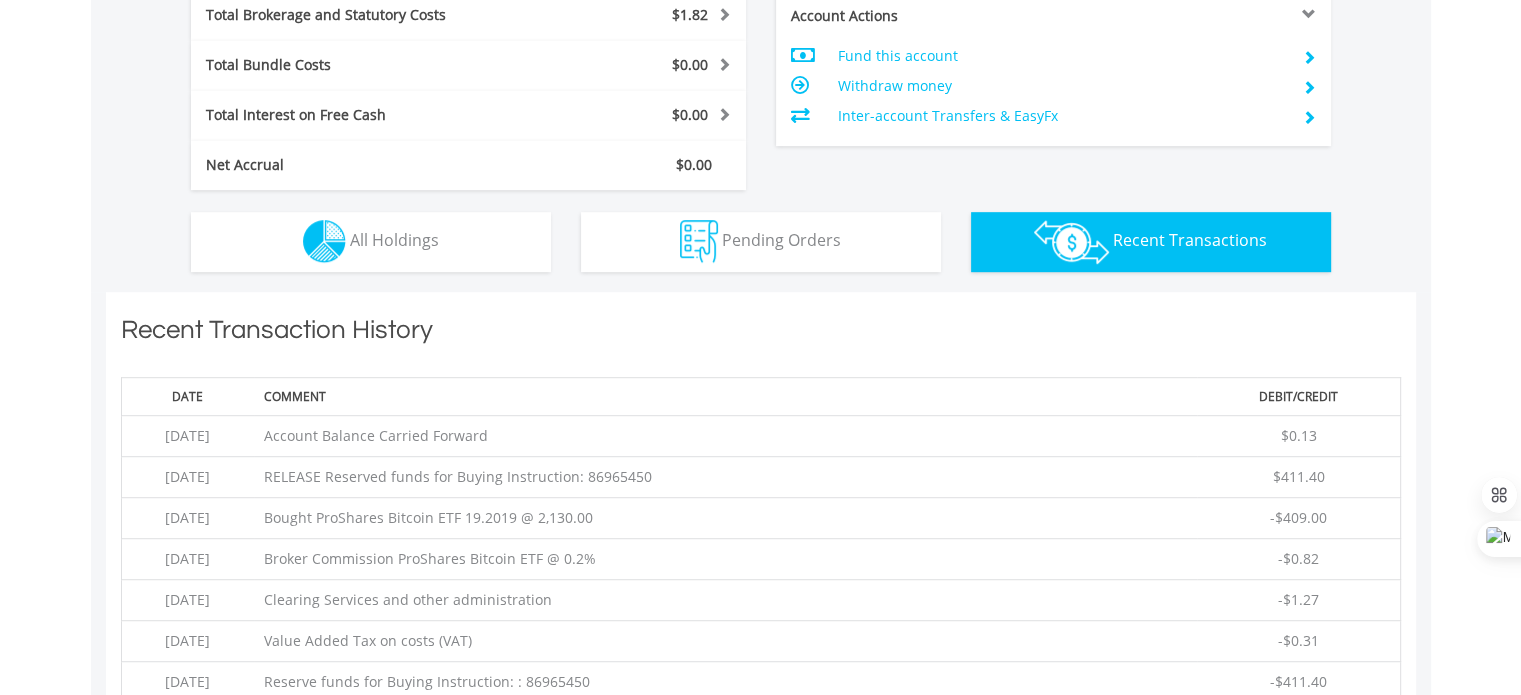 scroll, scrollTop: 1101, scrollLeft: 0, axis: vertical 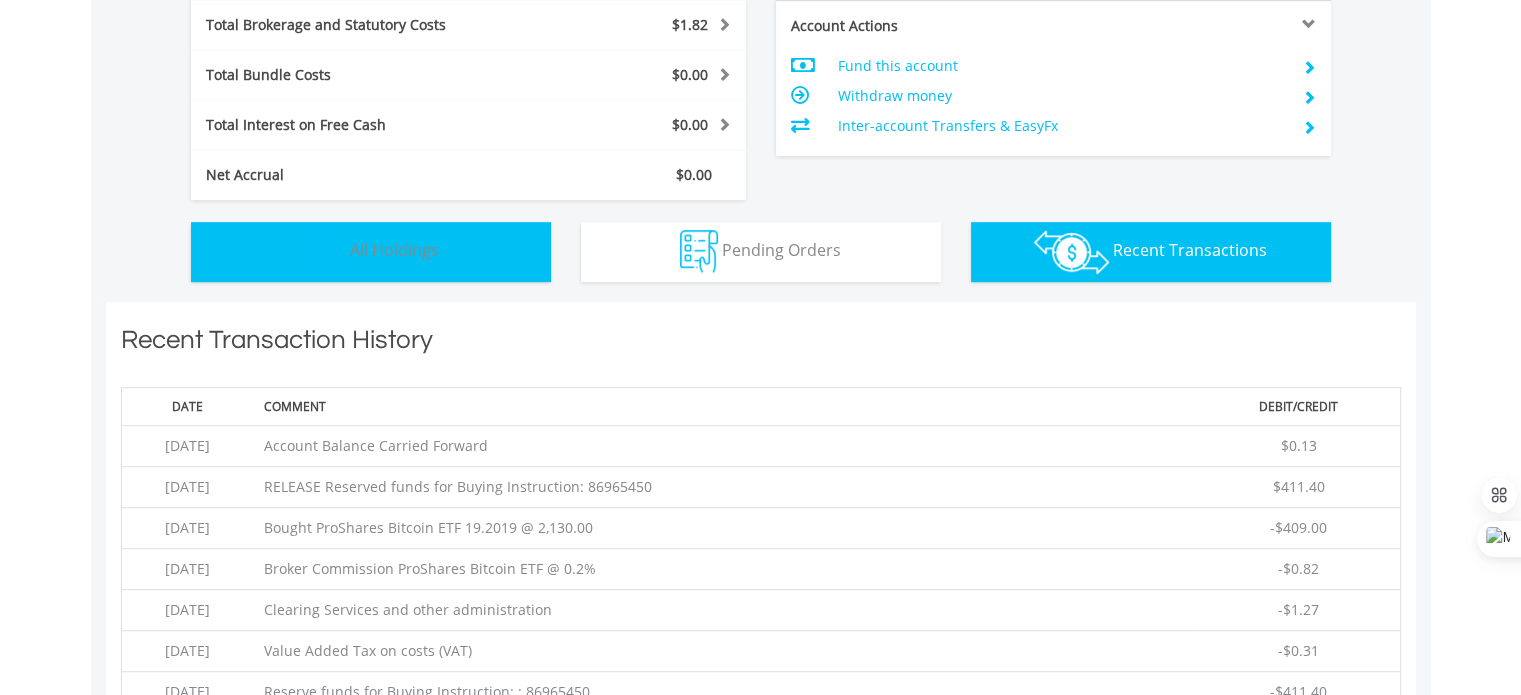 click on "Holdings
All Holdings" at bounding box center (371, 252) 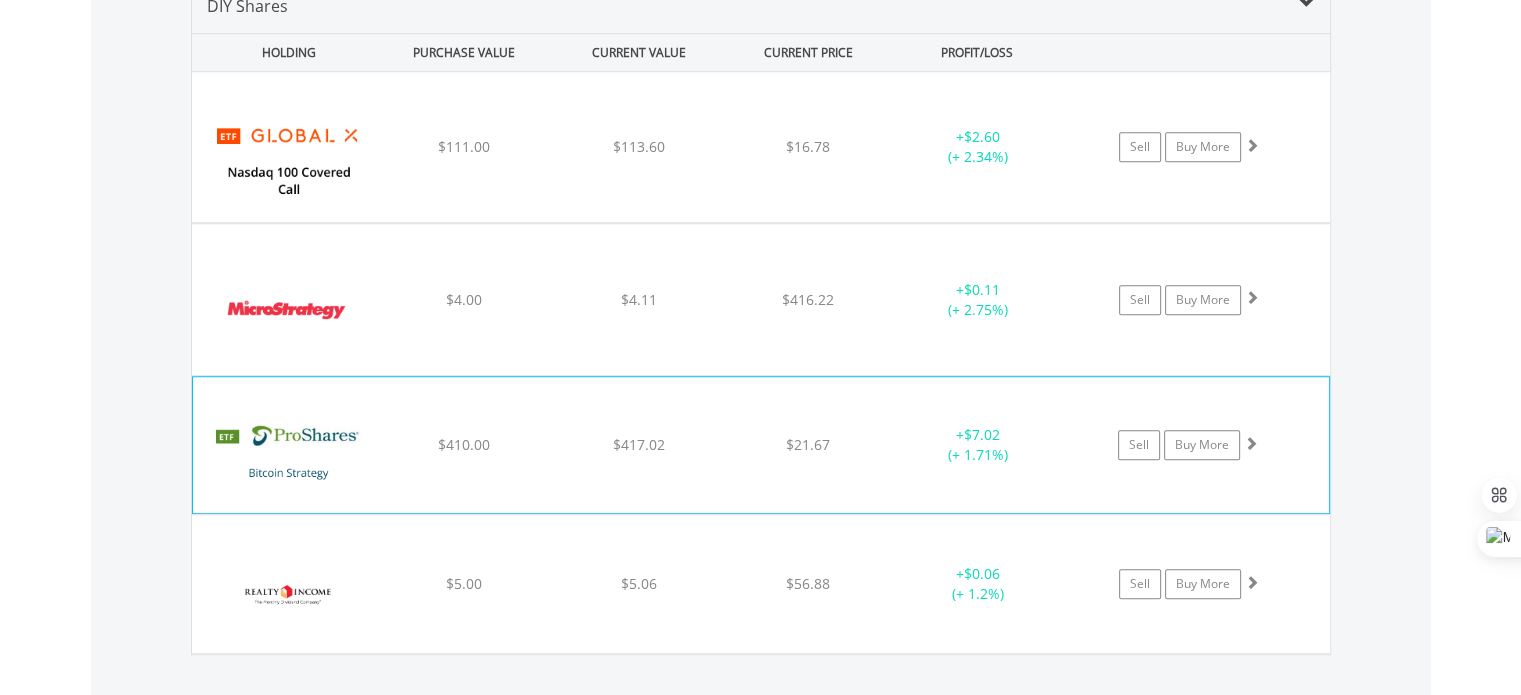 scroll, scrollTop: 1441, scrollLeft: 0, axis: vertical 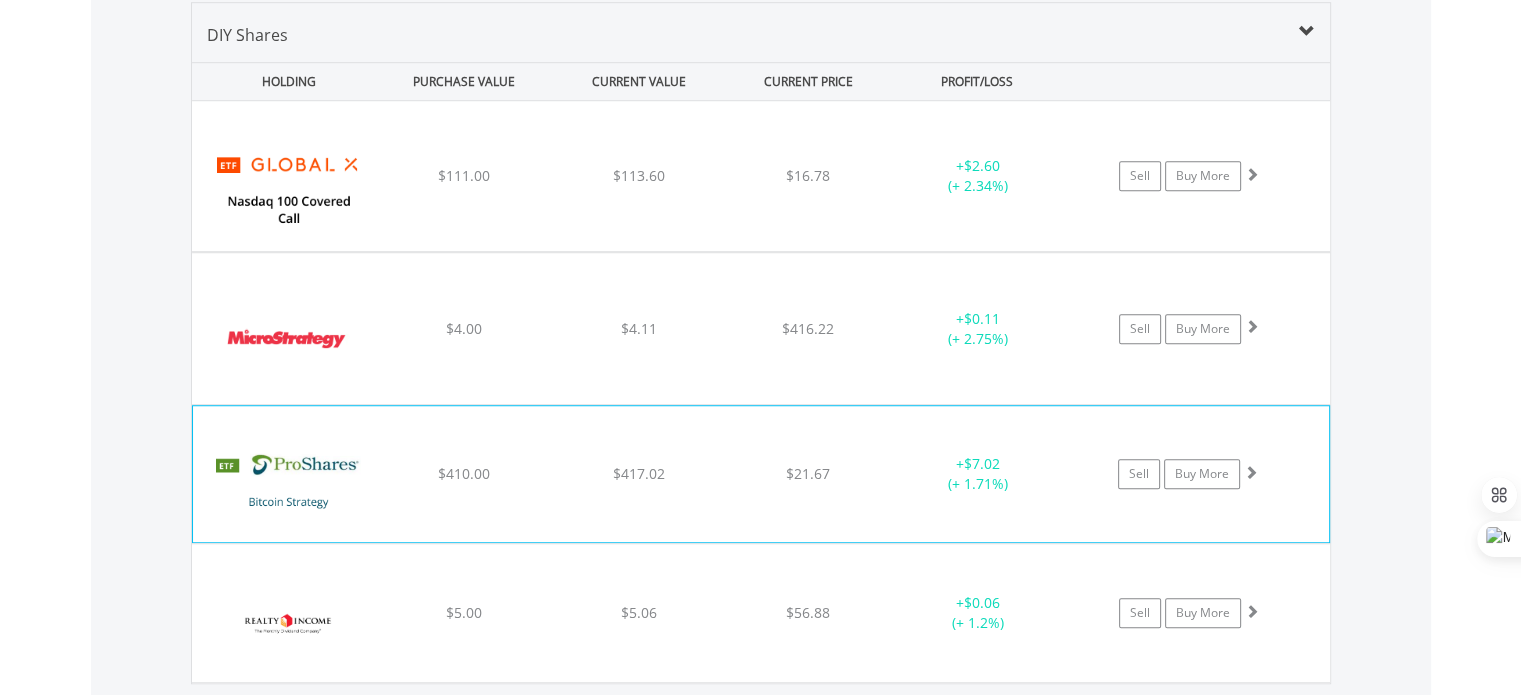 click on "﻿
ProShares Bitcoin ETF
$410.00
$417.02
$21.67
+  $7.02 (+ 1.71%)
Sell
Buy More" at bounding box center (761, 176) 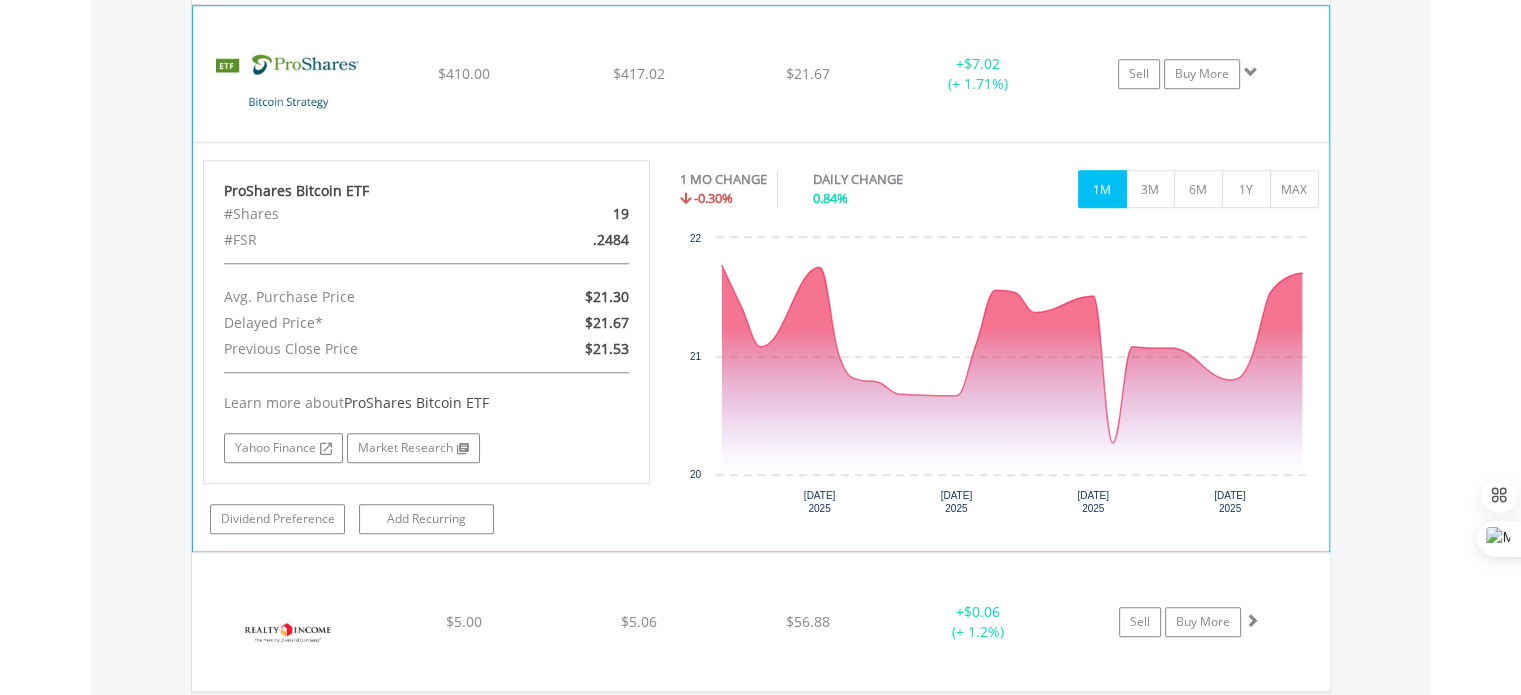 scroll, scrollTop: 1741, scrollLeft: 0, axis: vertical 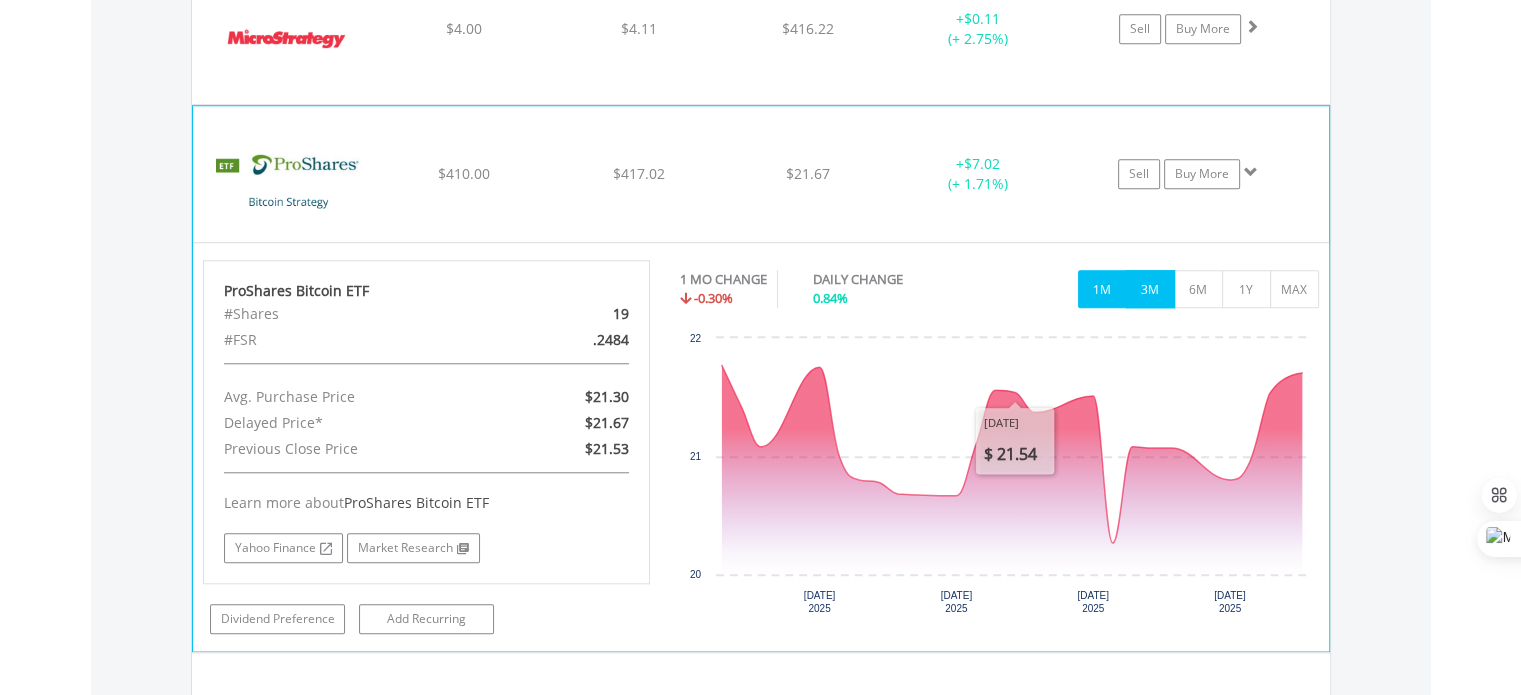 click on "3M" at bounding box center (1150, 289) 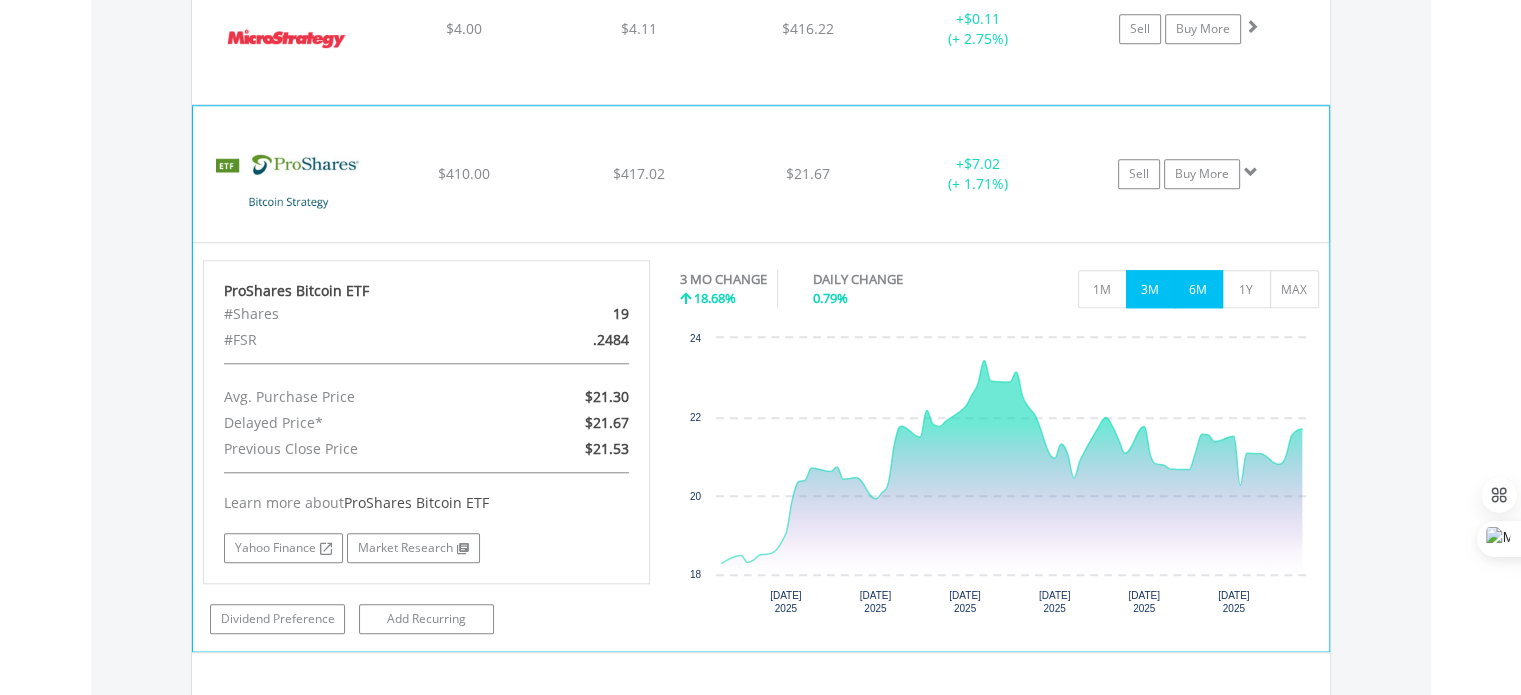 click on "6M" at bounding box center [1198, 289] 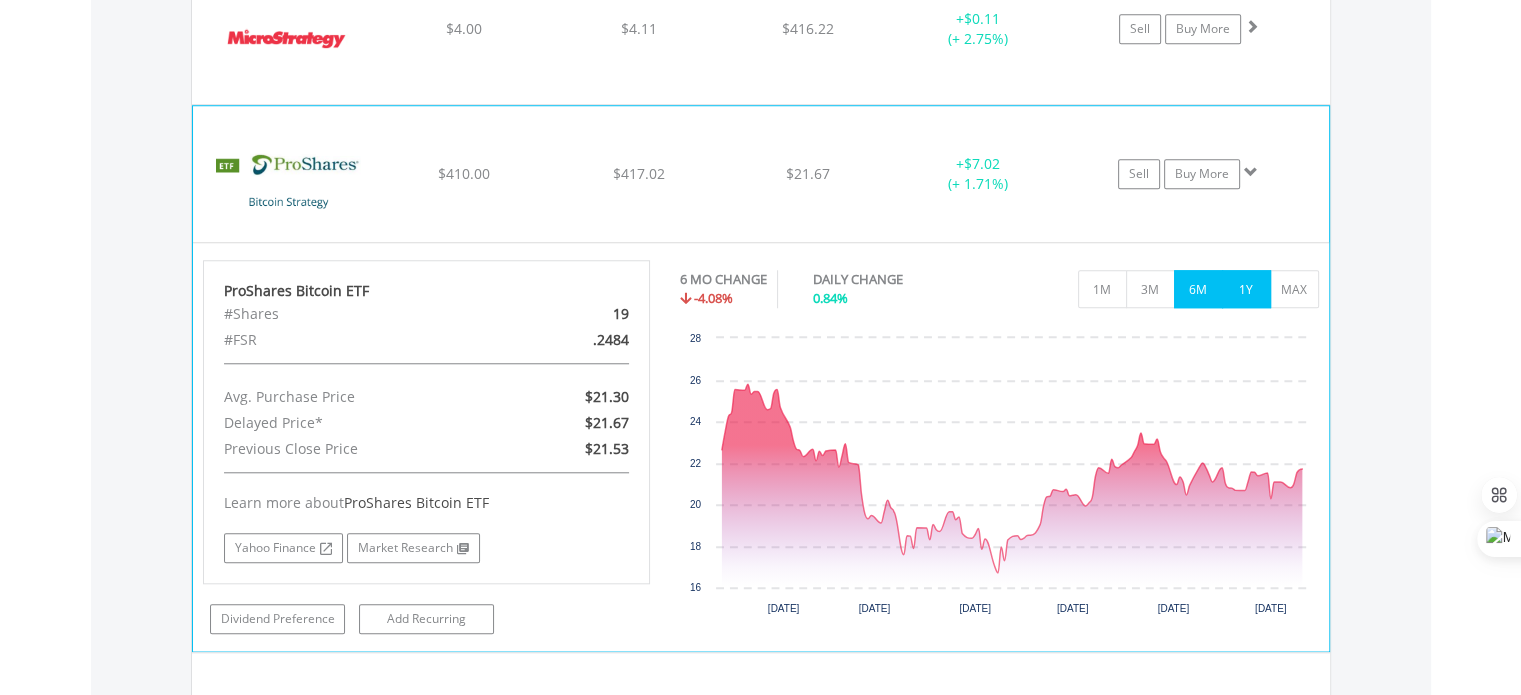 click on "1Y" at bounding box center [1246, 289] 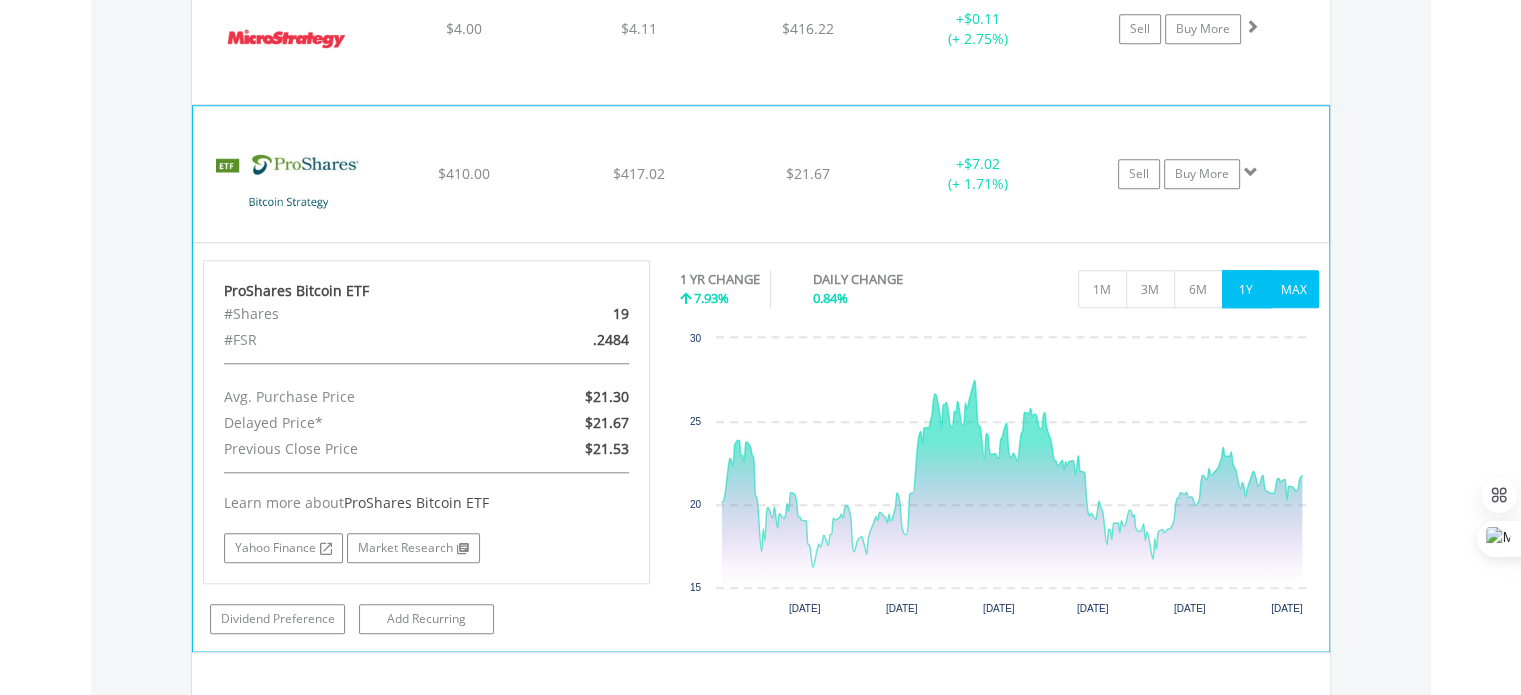 click on "MAX" at bounding box center [1294, 289] 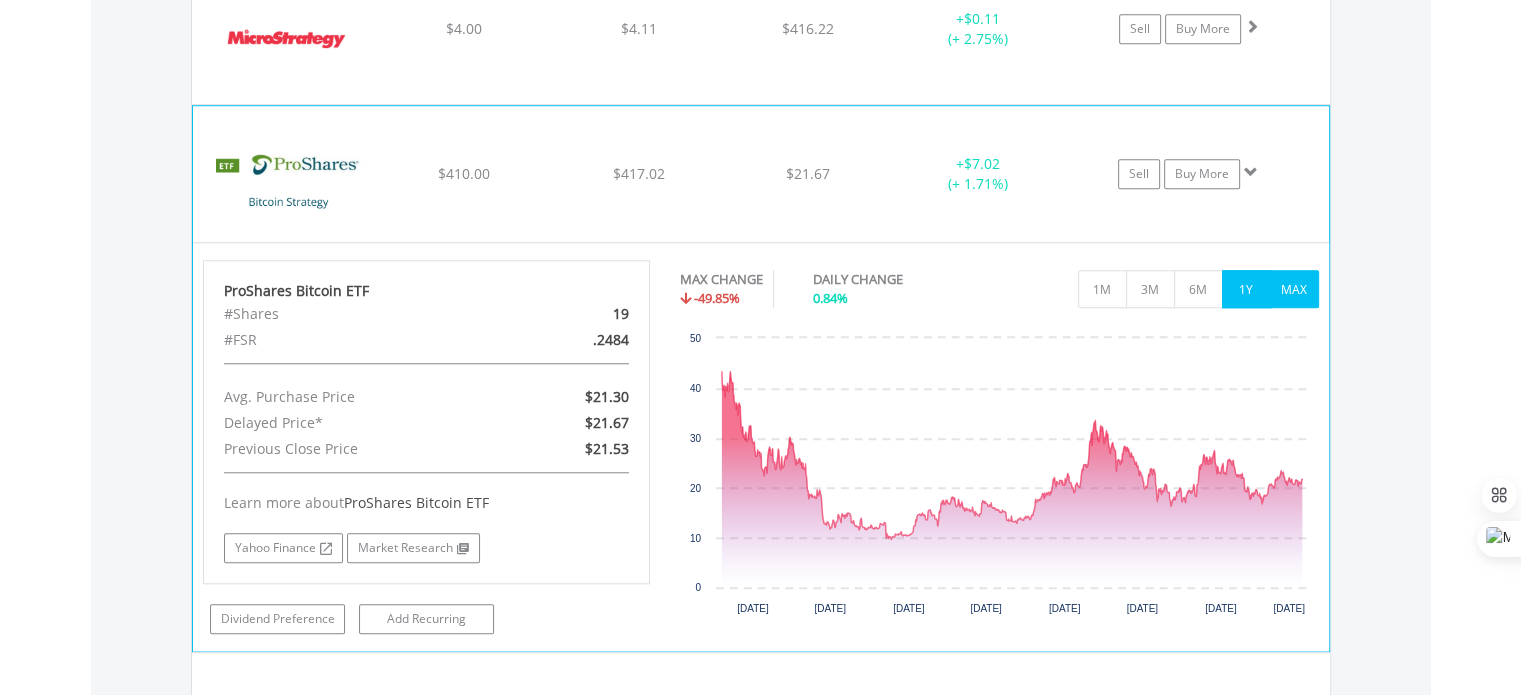 click on "1Y" at bounding box center (1246, 289) 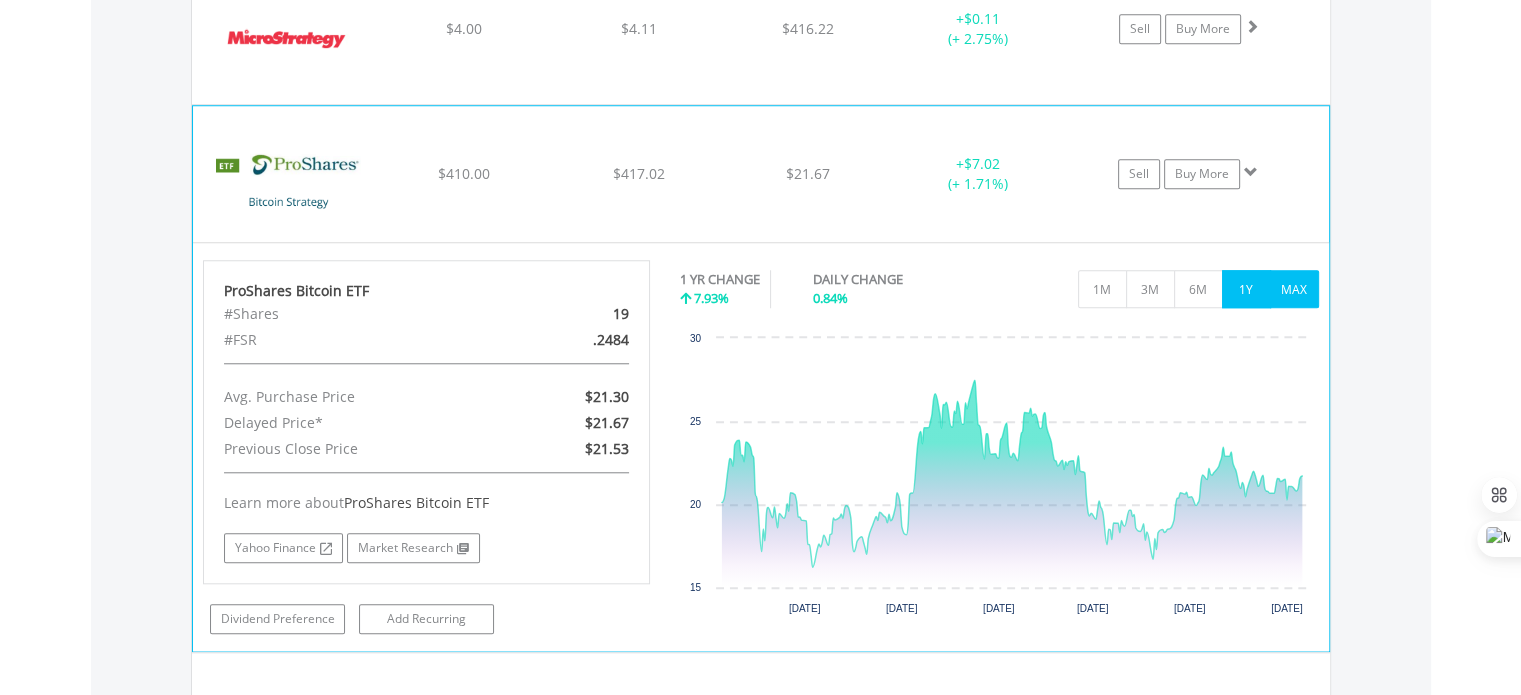 click on "MAX" at bounding box center [1294, 289] 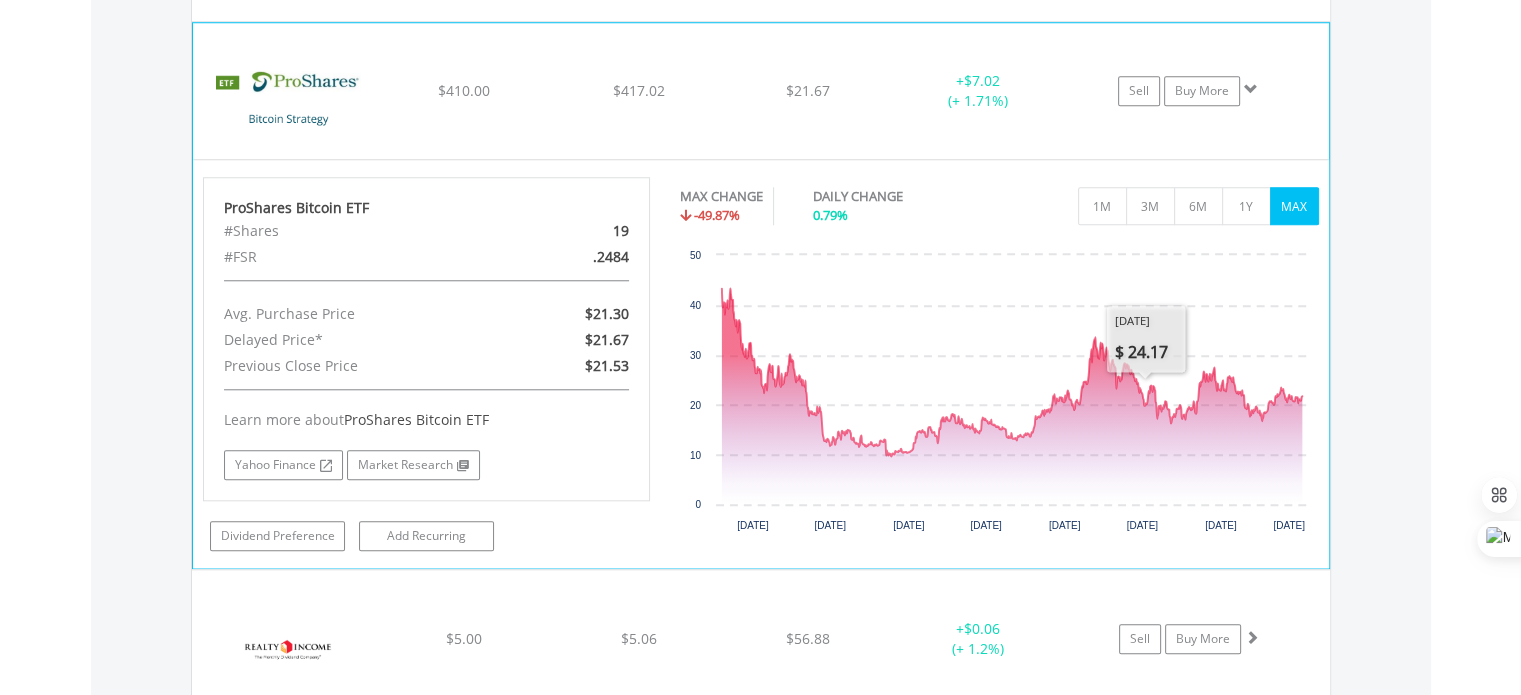 scroll, scrollTop: 1741, scrollLeft: 0, axis: vertical 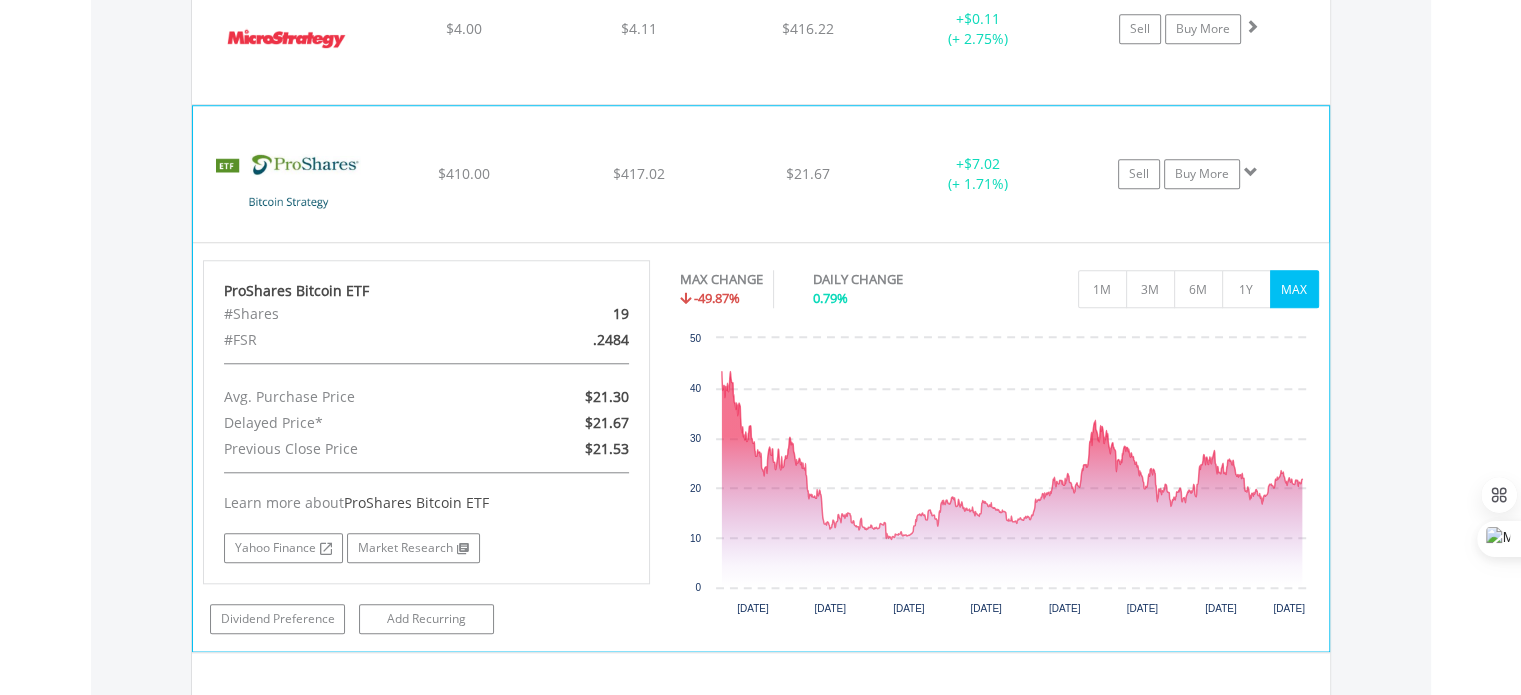 click on "﻿
ProShares Bitcoin ETF
$410.00
$417.02
$21.67
+  $7.02 (+ 1.71%)
Sell
Buy More" at bounding box center (761, -124) 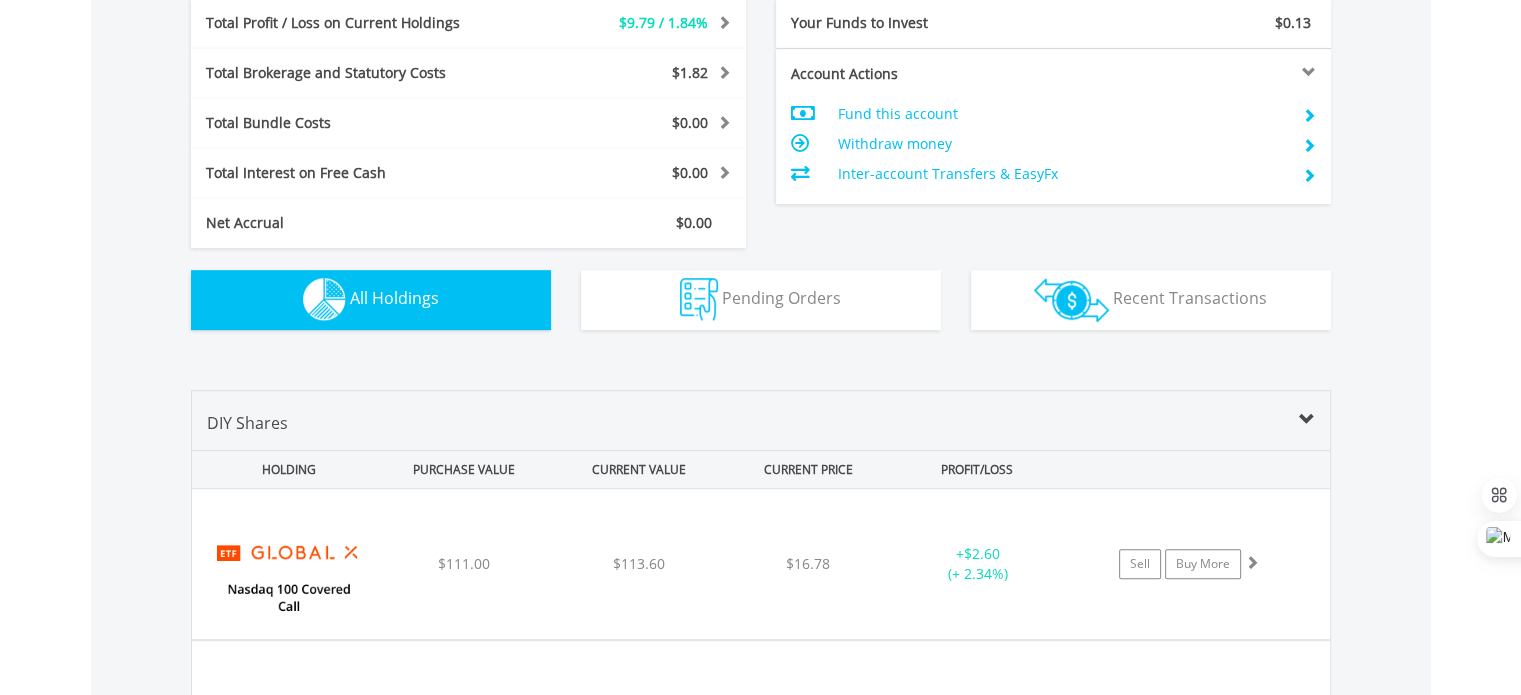 scroll, scrollTop: 941, scrollLeft: 0, axis: vertical 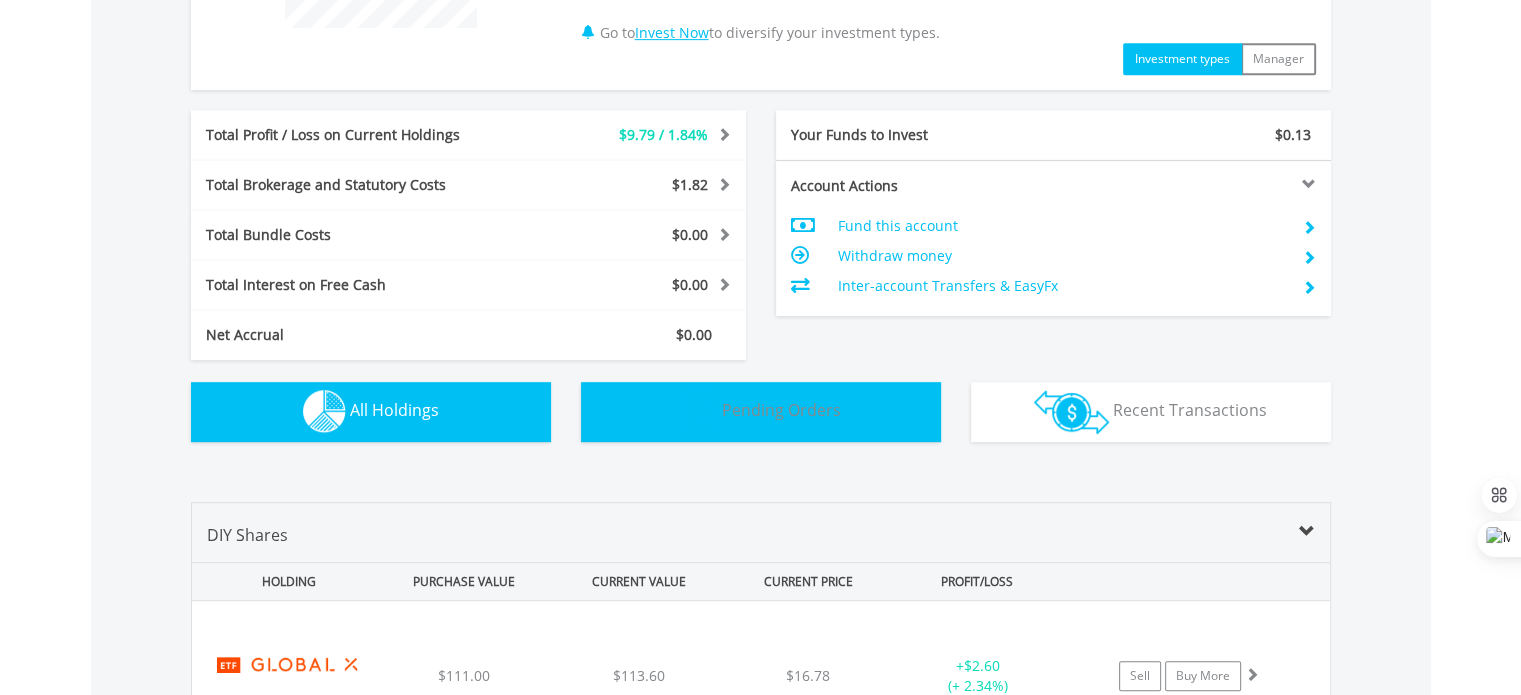 click on "Pending Orders
Pending Orders" at bounding box center (761, 412) 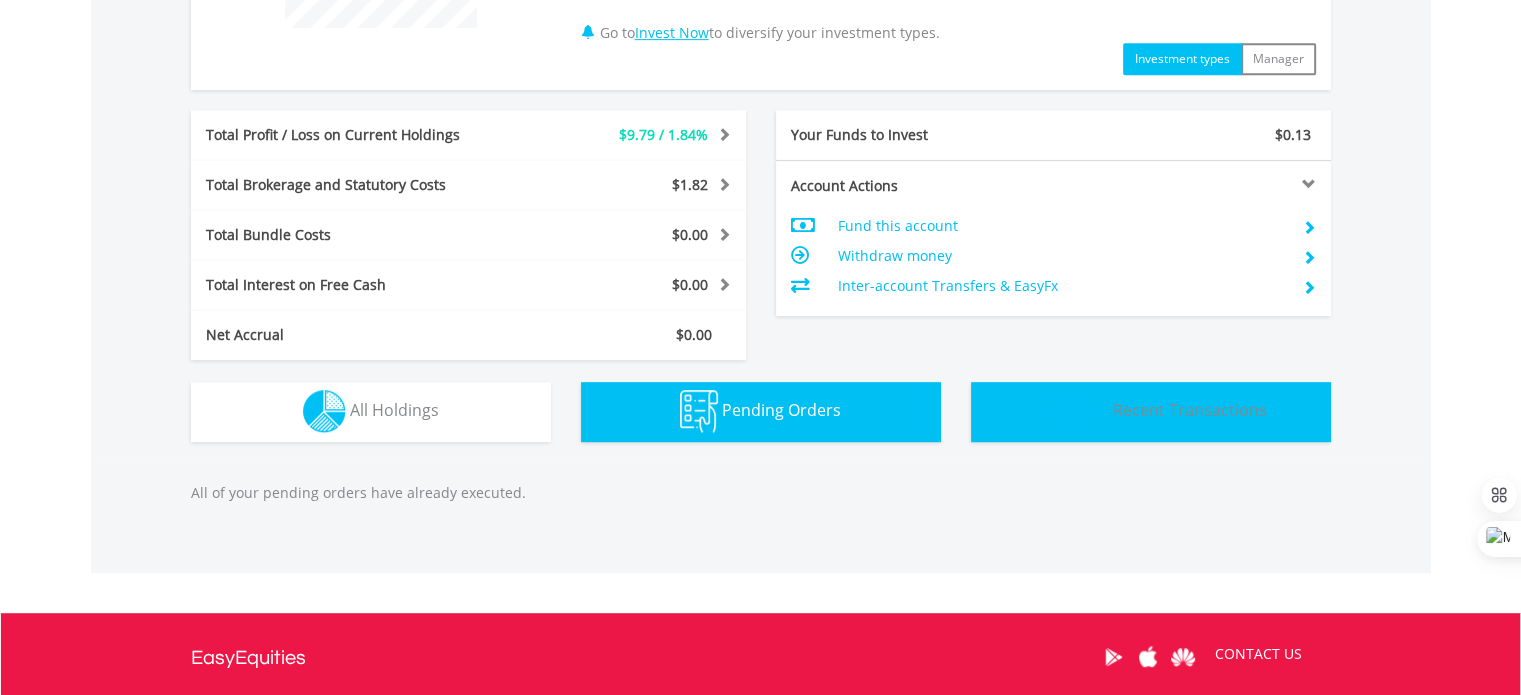 click on "Transactions
Recent Transactions" at bounding box center (1151, 412) 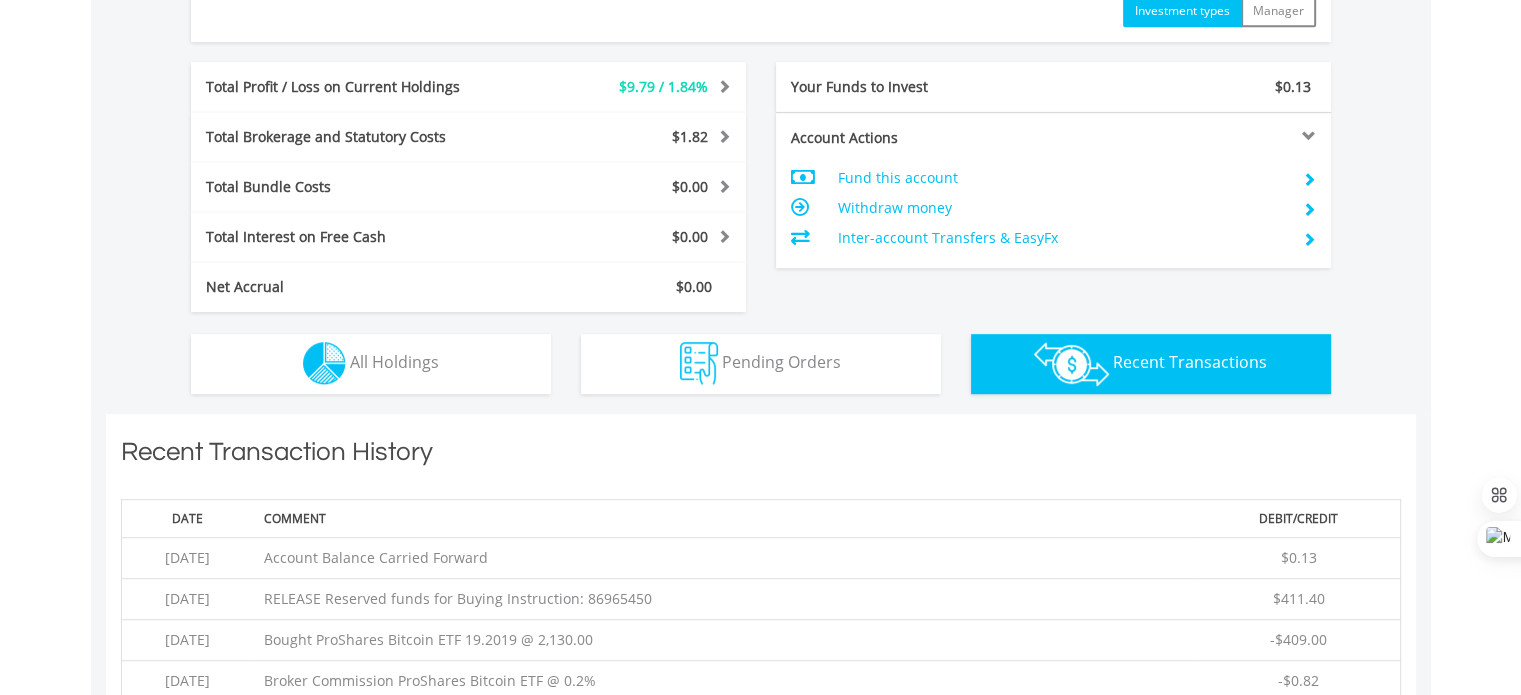 scroll, scrollTop: 941, scrollLeft: 0, axis: vertical 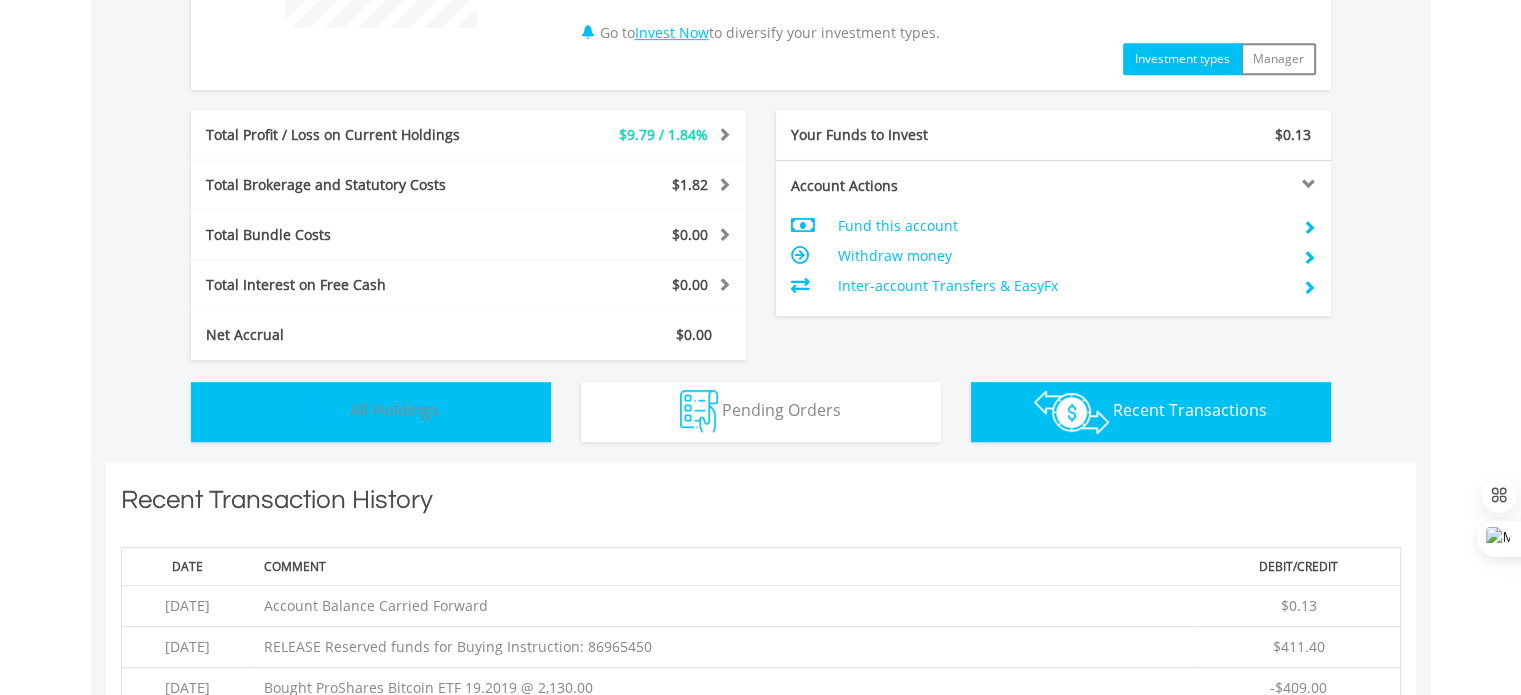 click on "Holdings
All Holdings" at bounding box center (371, 412) 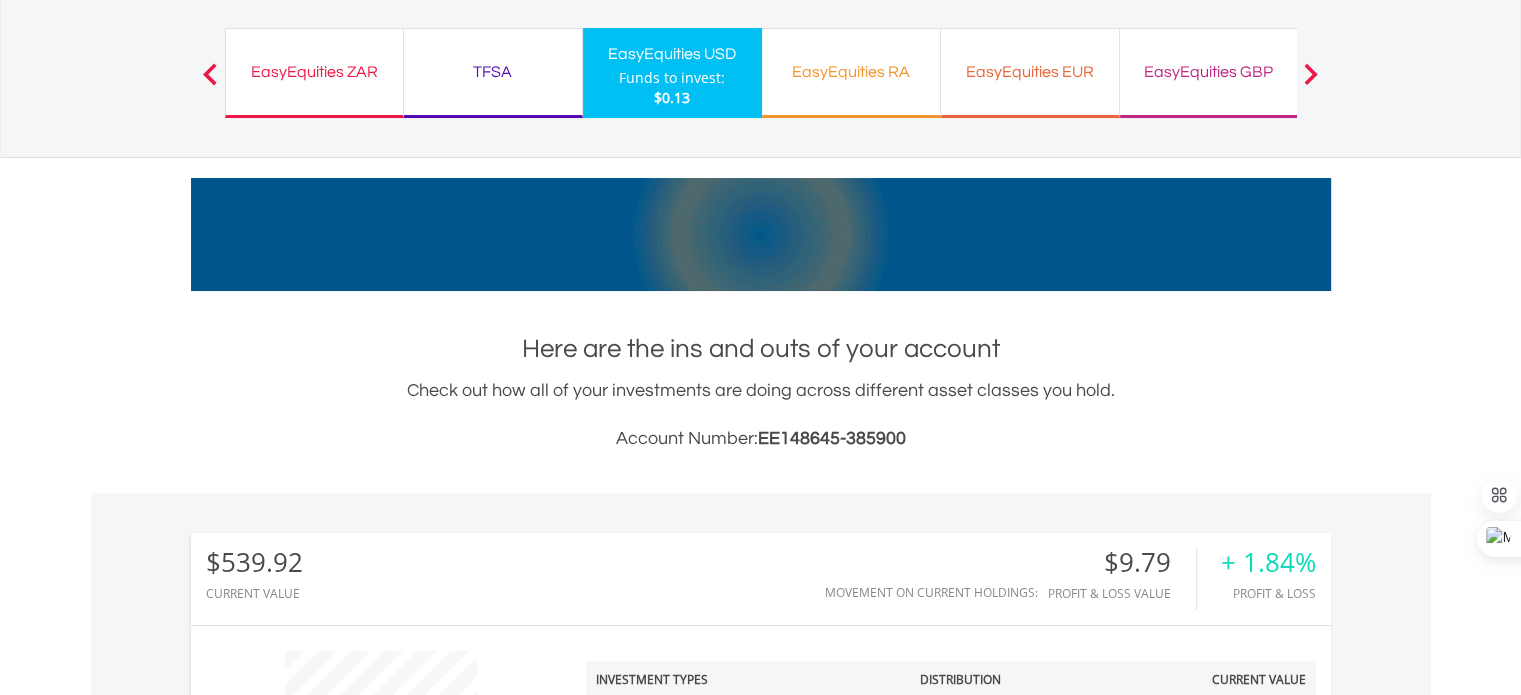 scroll, scrollTop: 0, scrollLeft: 0, axis: both 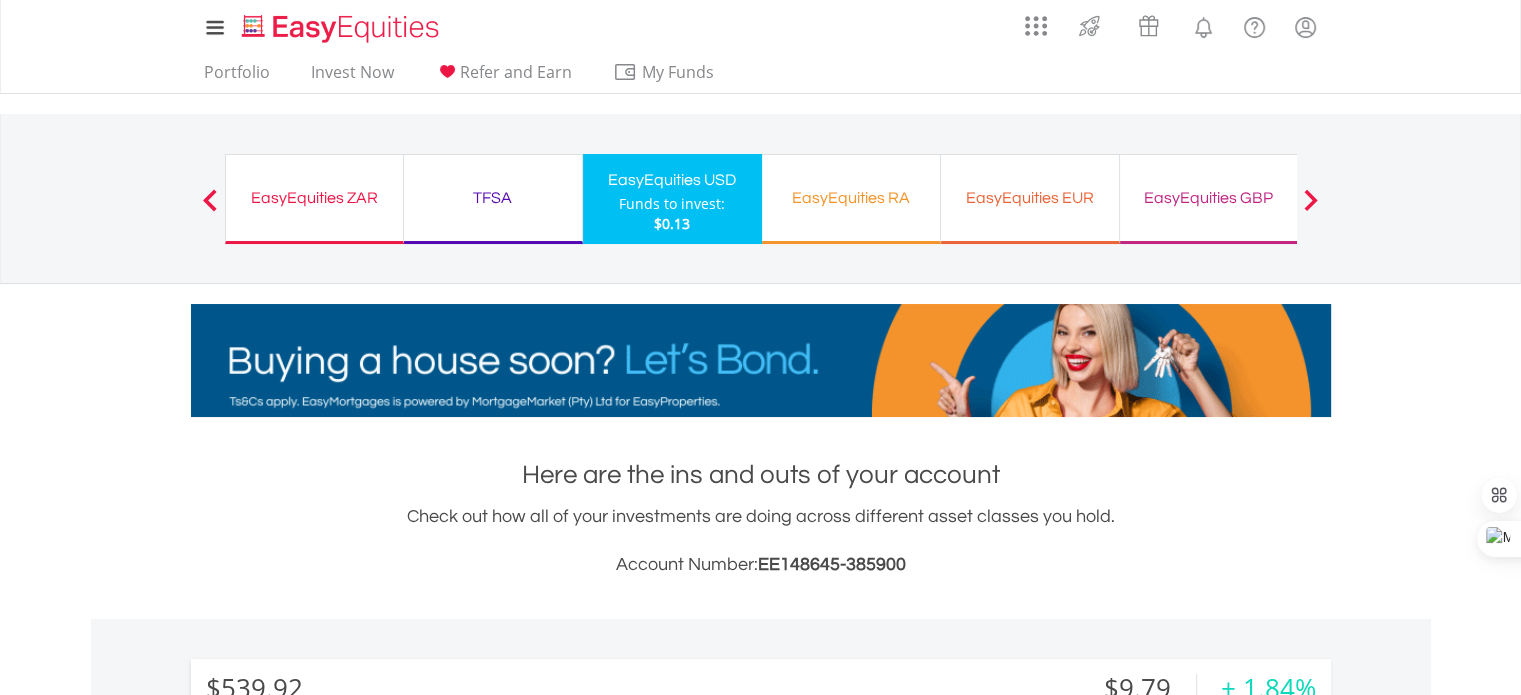 click on "EasyEquities ZAR" at bounding box center [314, 198] 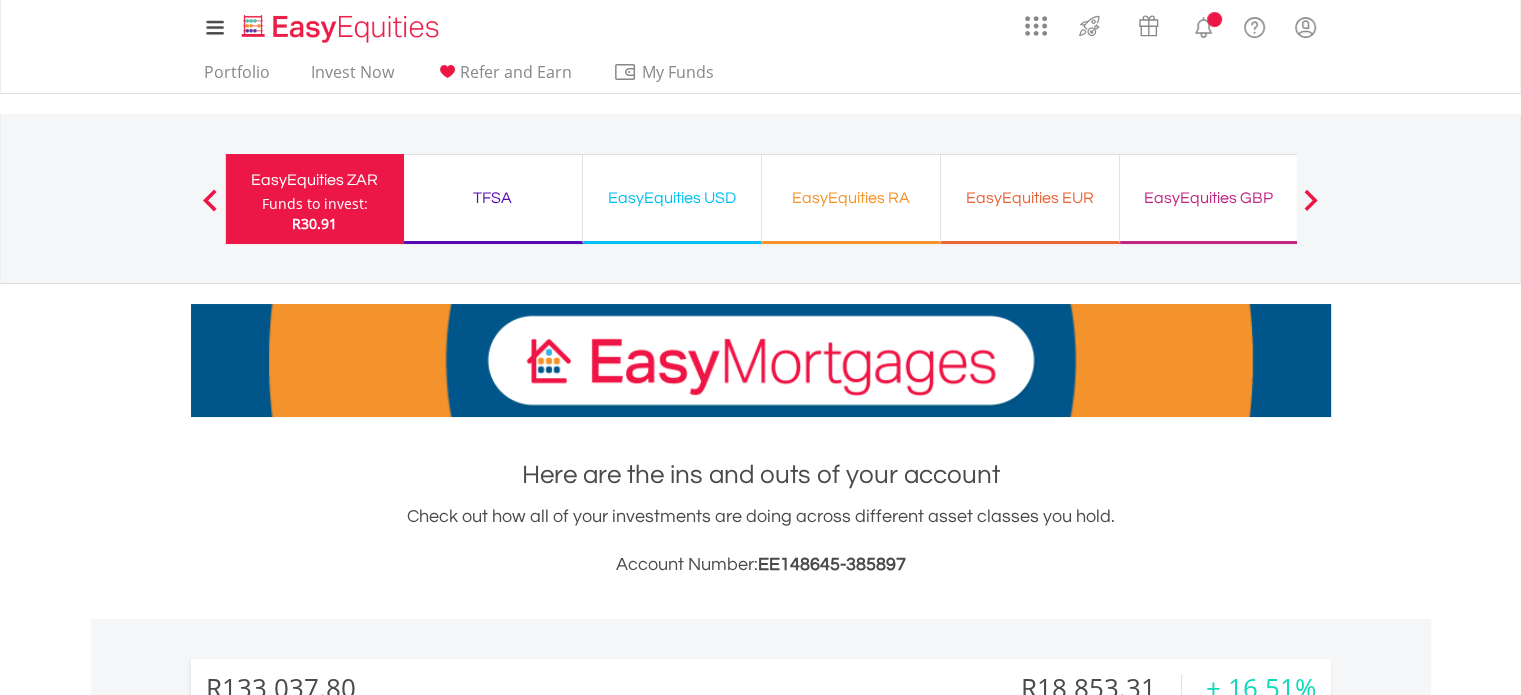 scroll, scrollTop: 500, scrollLeft: 0, axis: vertical 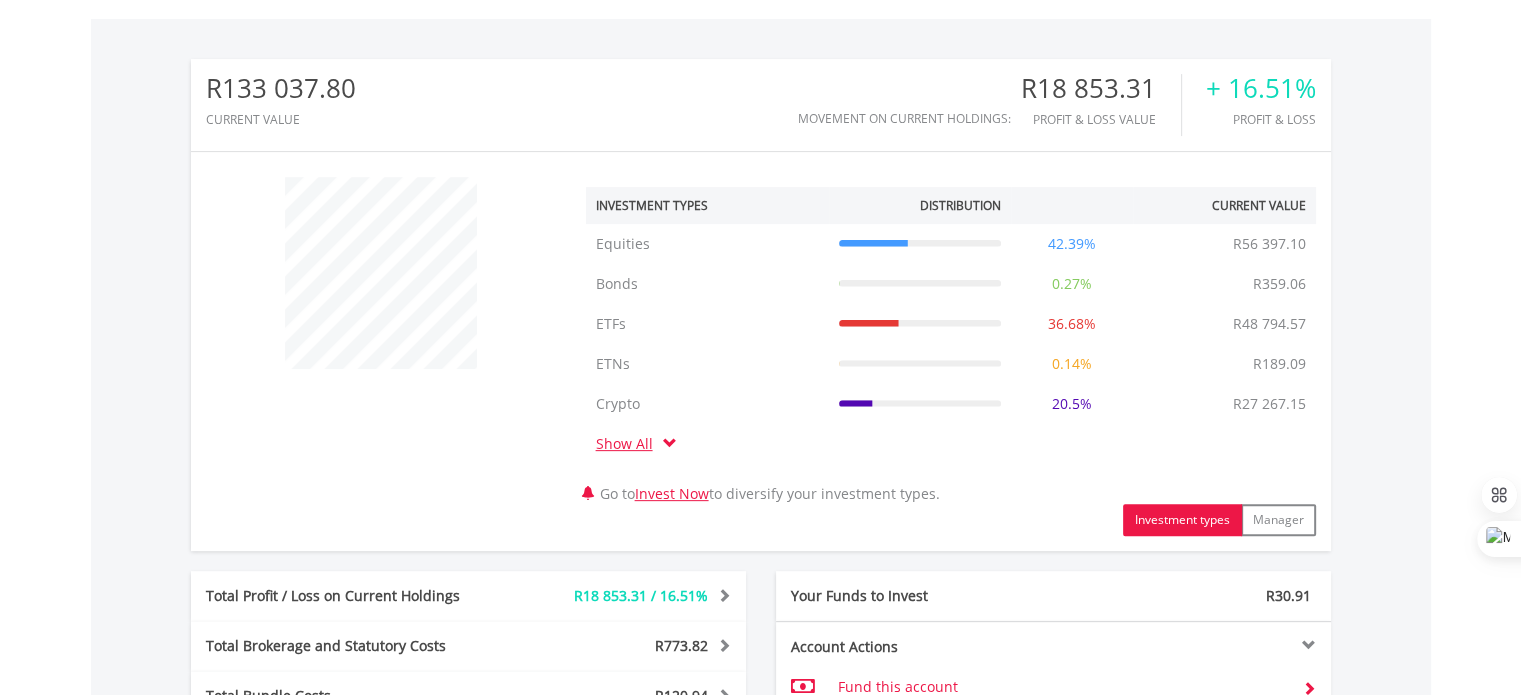 click on "Show All" at bounding box center (629, 443) 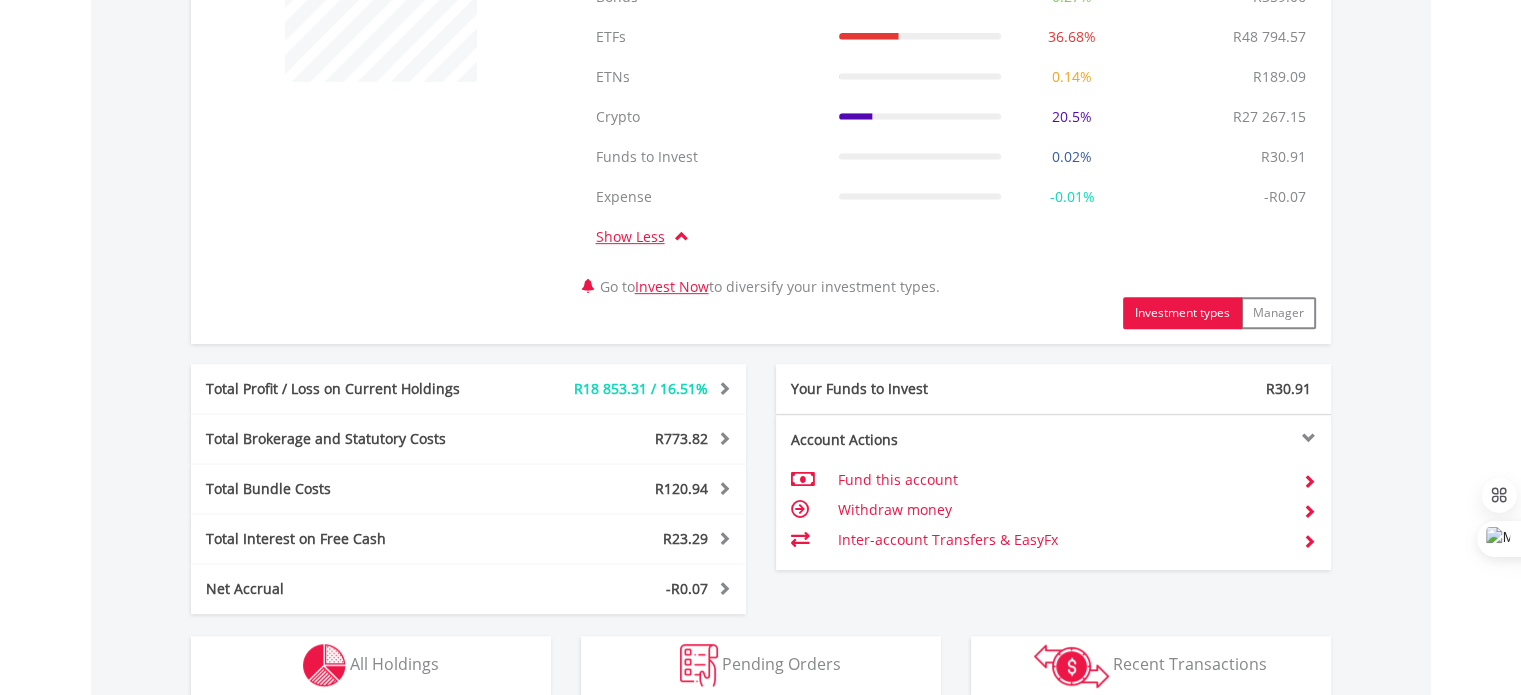 scroll, scrollTop: 1000, scrollLeft: 0, axis: vertical 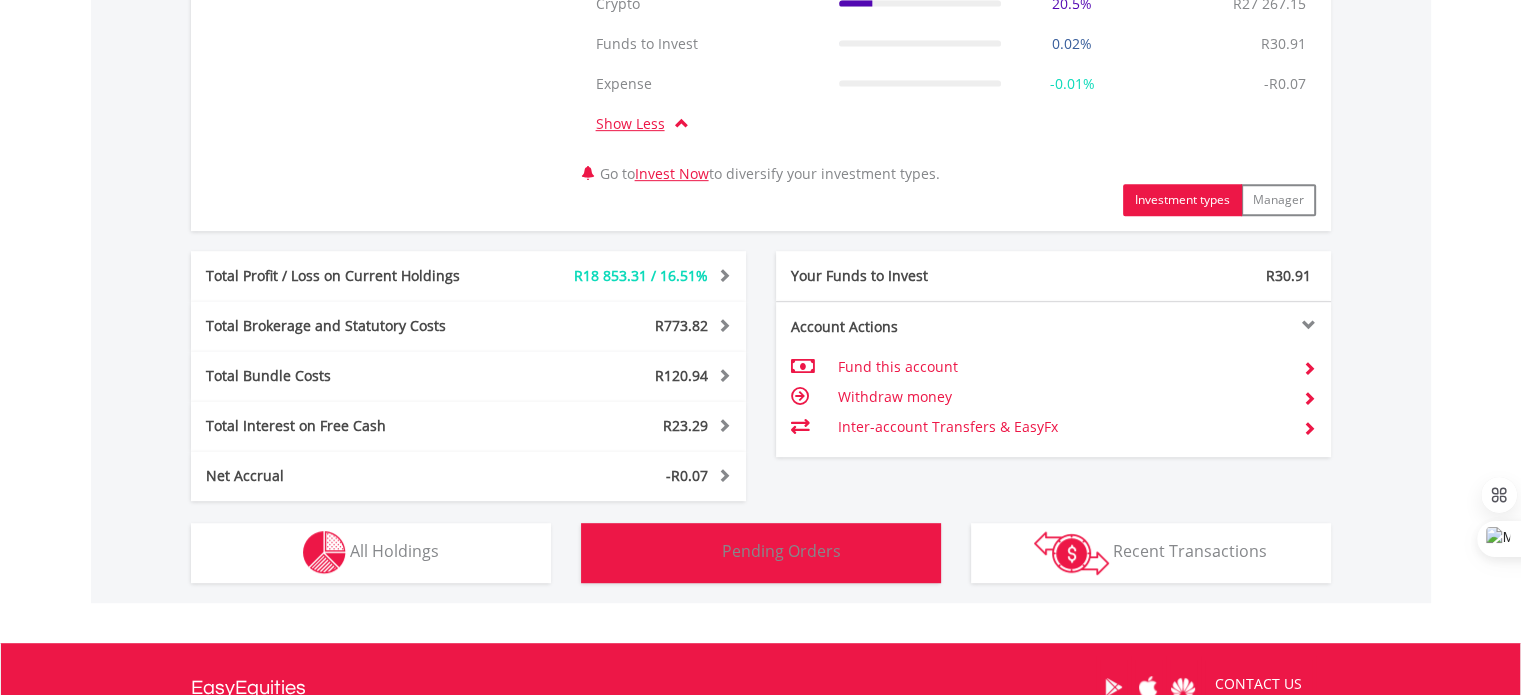 click on "Pending Orders
Pending Orders" at bounding box center [761, 553] 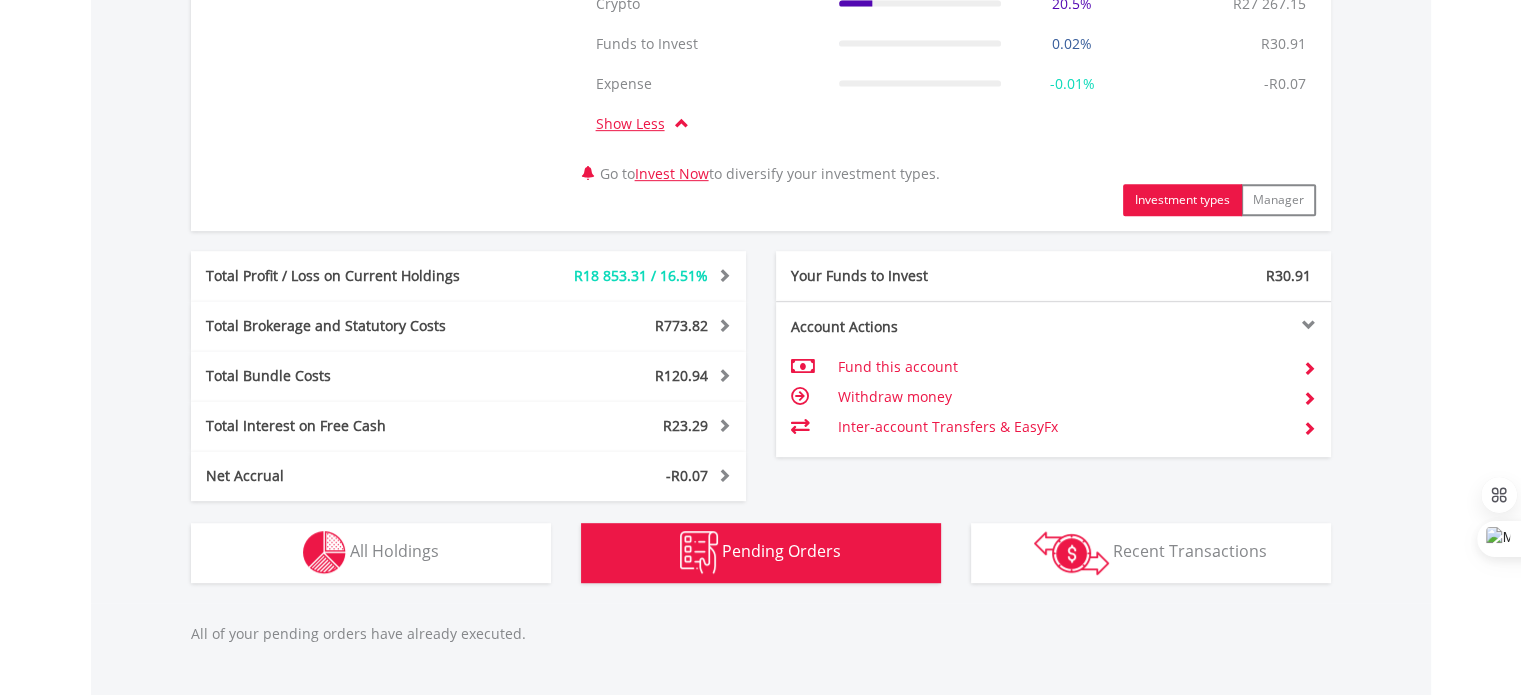 scroll, scrollTop: 1345, scrollLeft: 0, axis: vertical 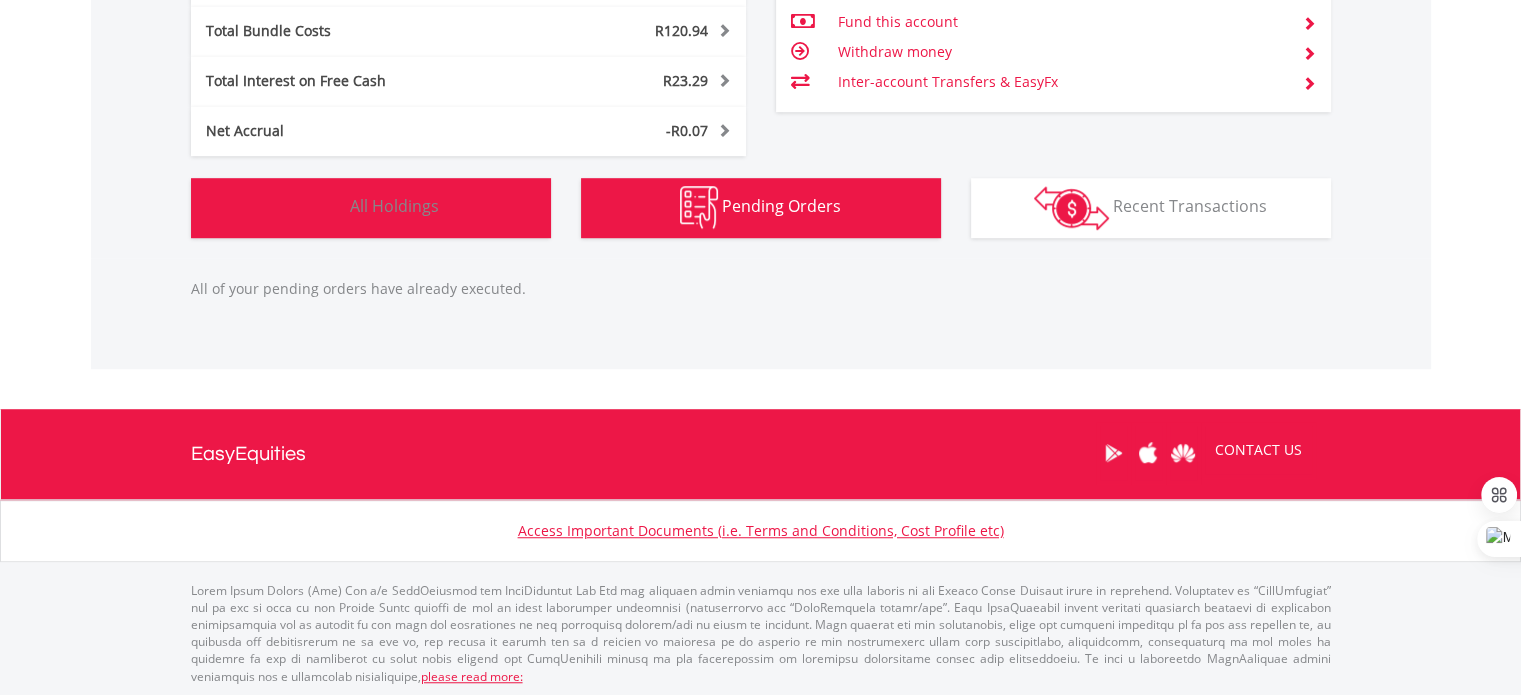 click on "Holdings
All Holdings" at bounding box center (371, 208) 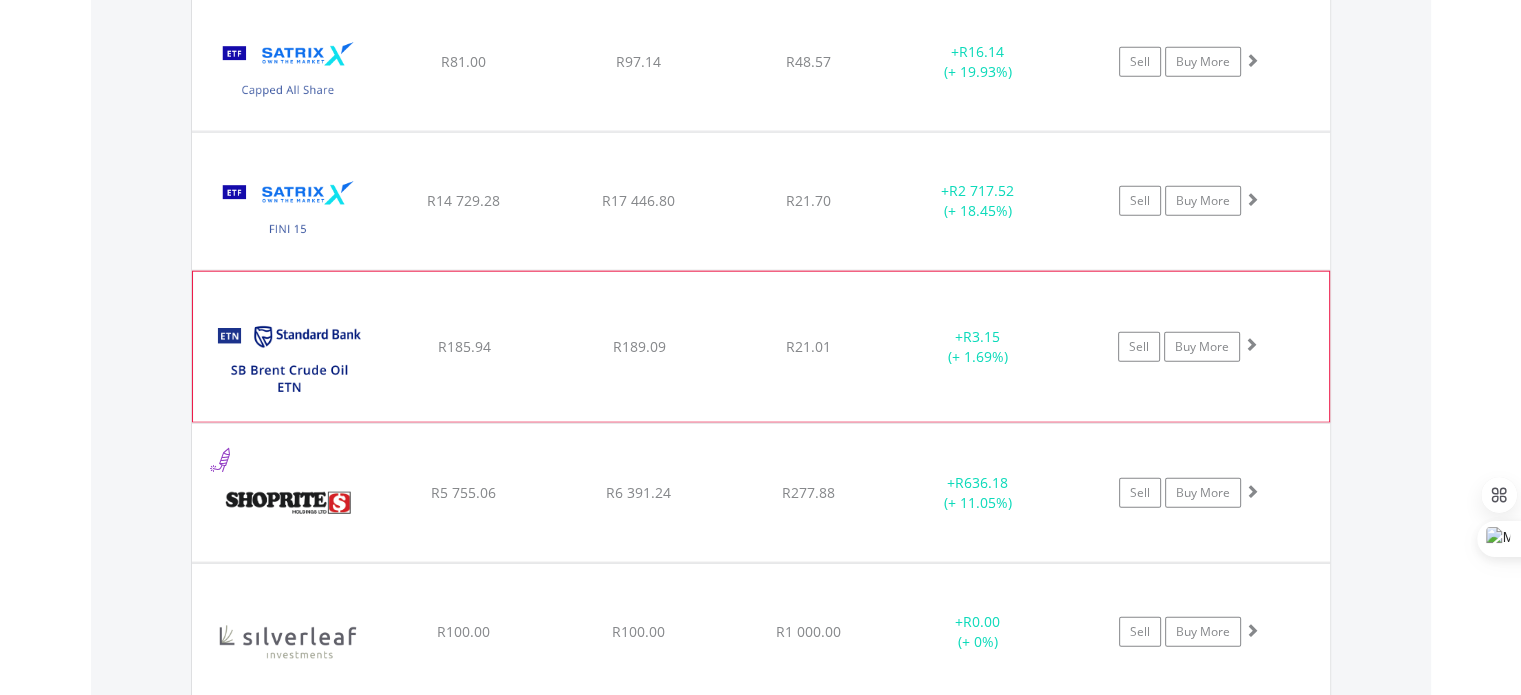 scroll, scrollTop: 4843, scrollLeft: 0, axis: vertical 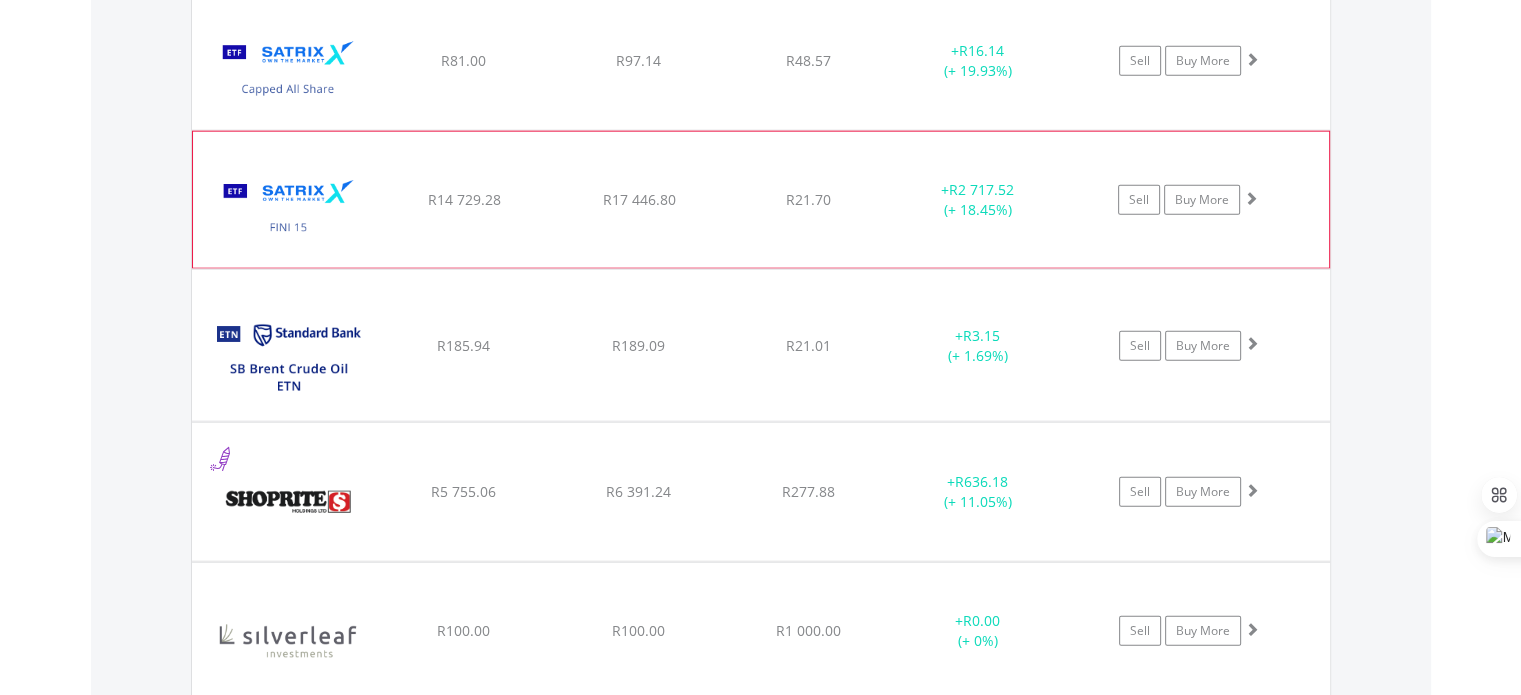 click on "﻿
Satrix FINI ETF
R14 729.28
R17 446.80
R21.70
+  R2 717.52 (+ 18.45%)
Sell
Buy More" at bounding box center [761, -3033] 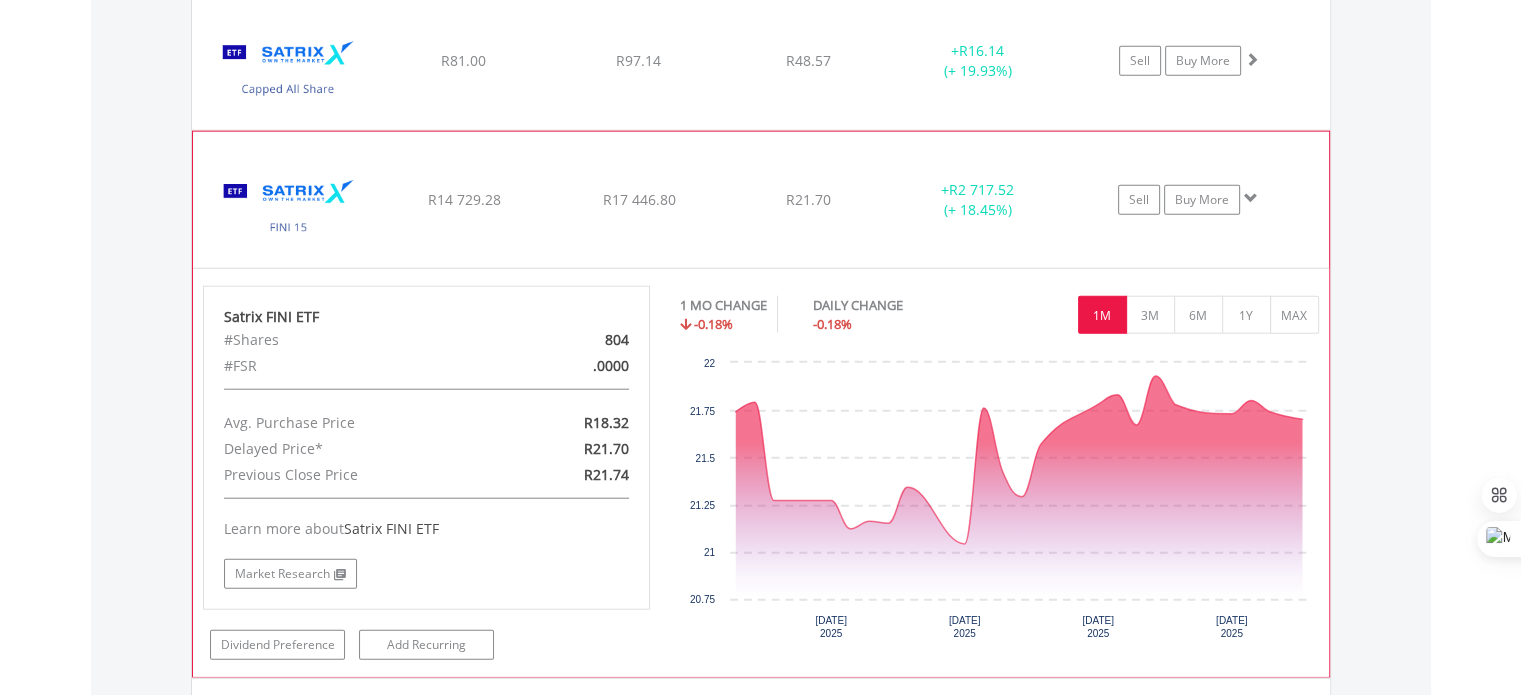 click on "﻿
Satrix FINI ETF
R14 729.28
R17 446.80
R21.70
+  R2 717.52 (+ 18.45%)
Sell
Buy More" at bounding box center (761, -3033) 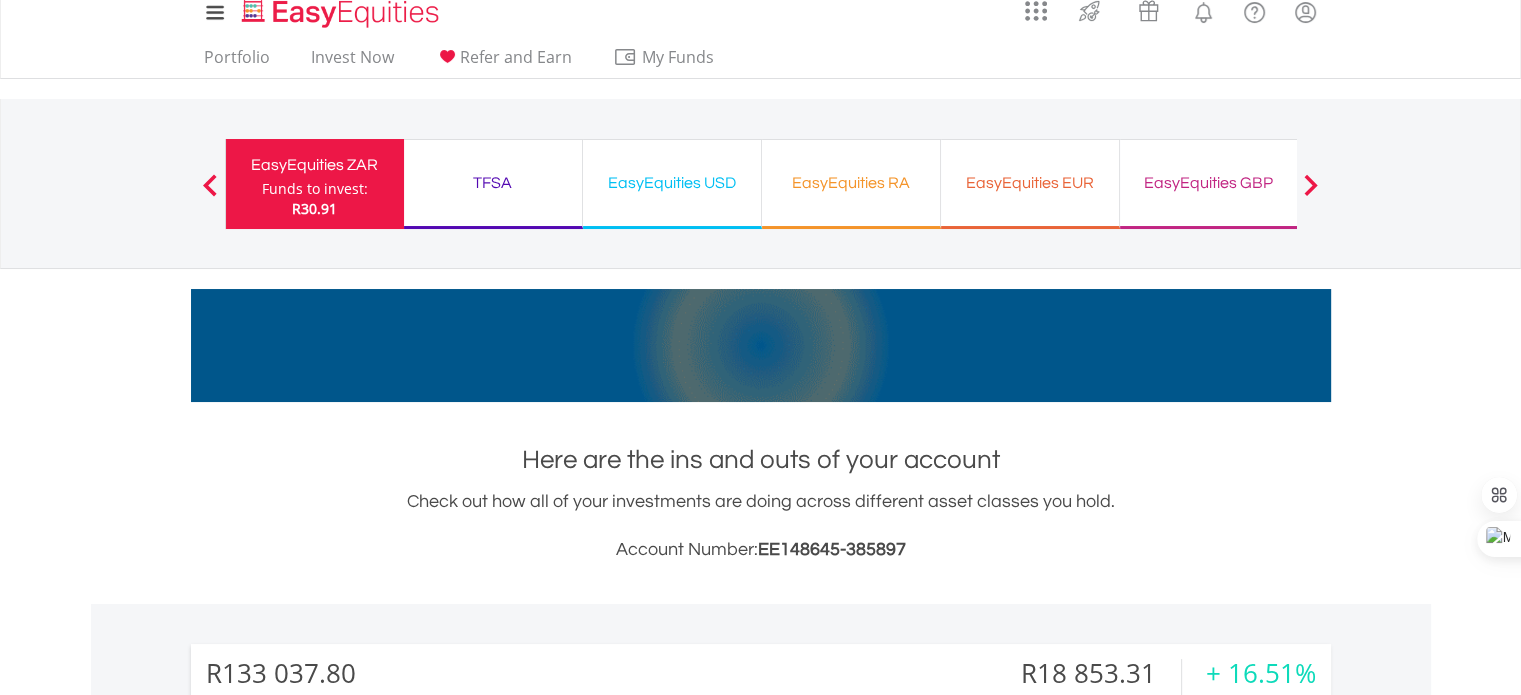 scroll, scrollTop: 0, scrollLeft: 0, axis: both 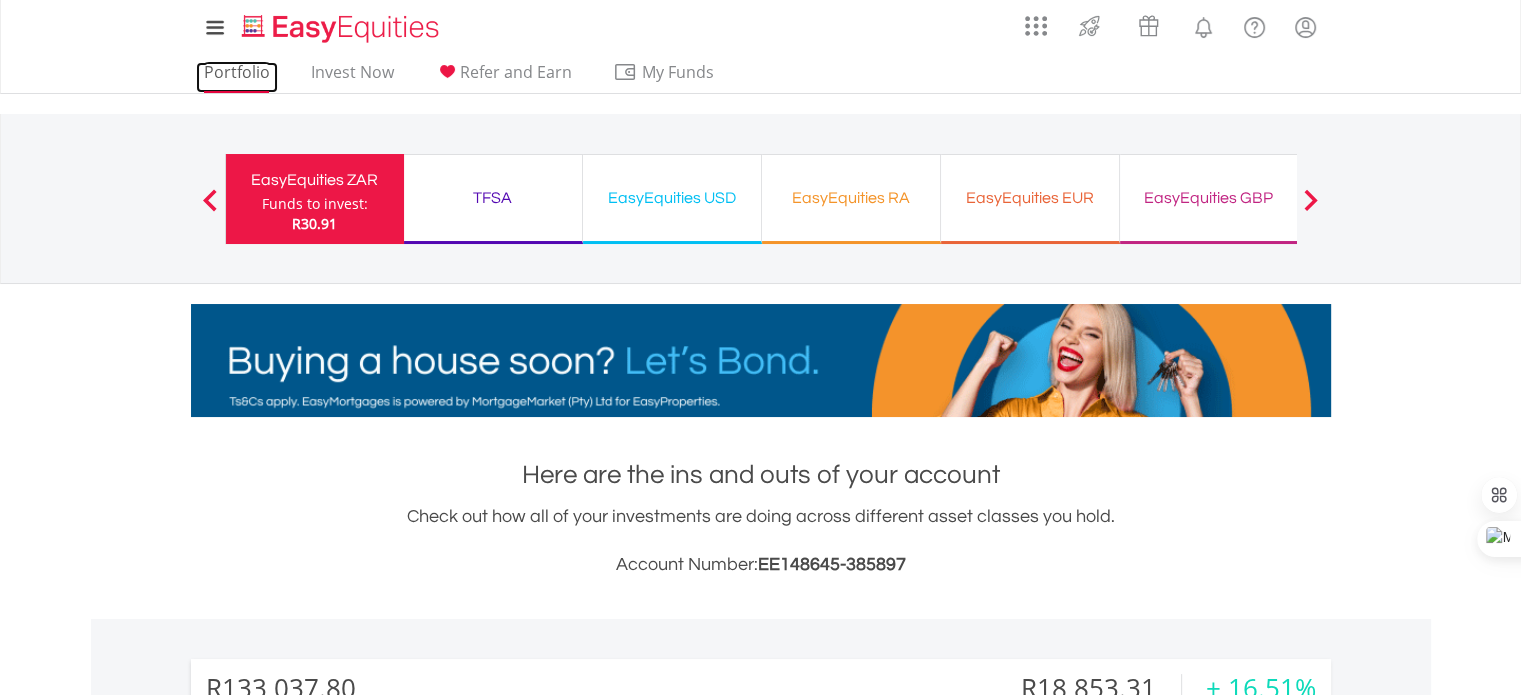 click on "Portfolio" at bounding box center (237, 77) 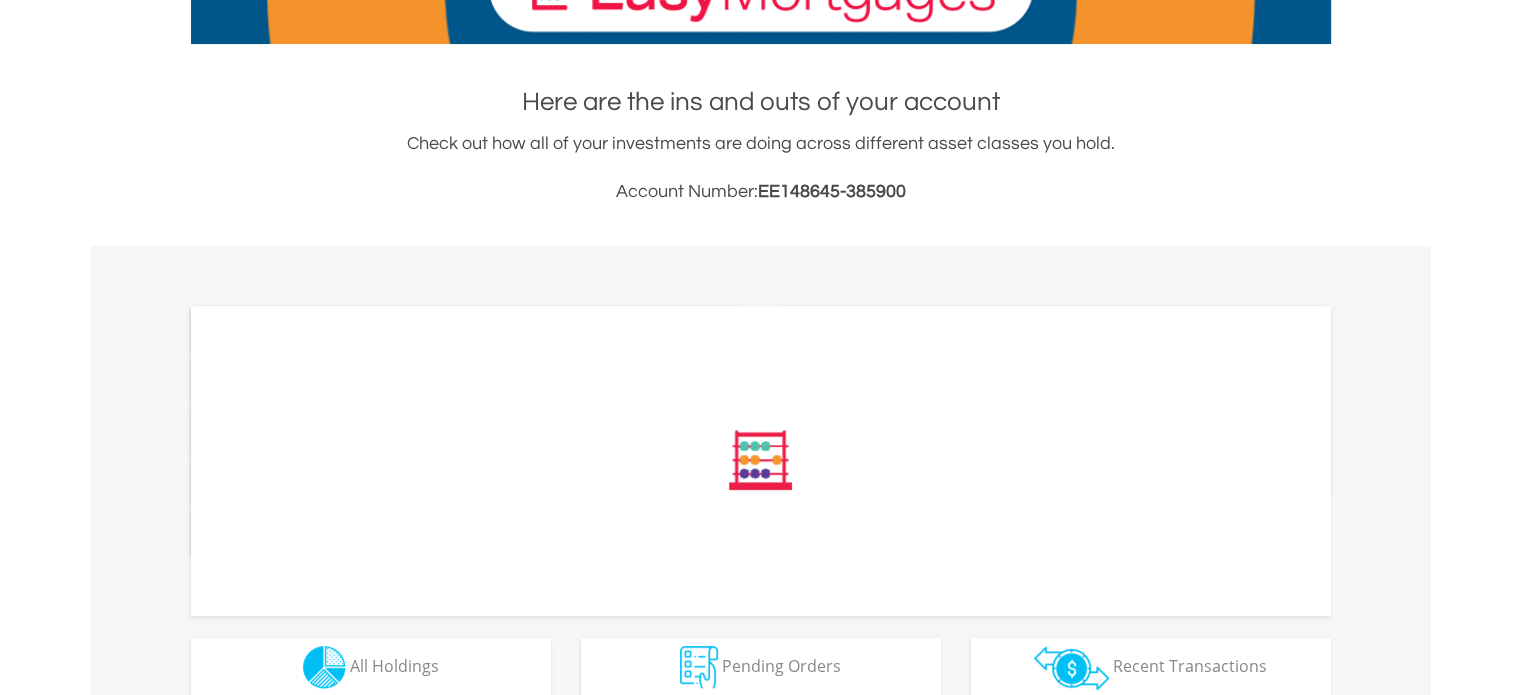 scroll, scrollTop: 400, scrollLeft: 0, axis: vertical 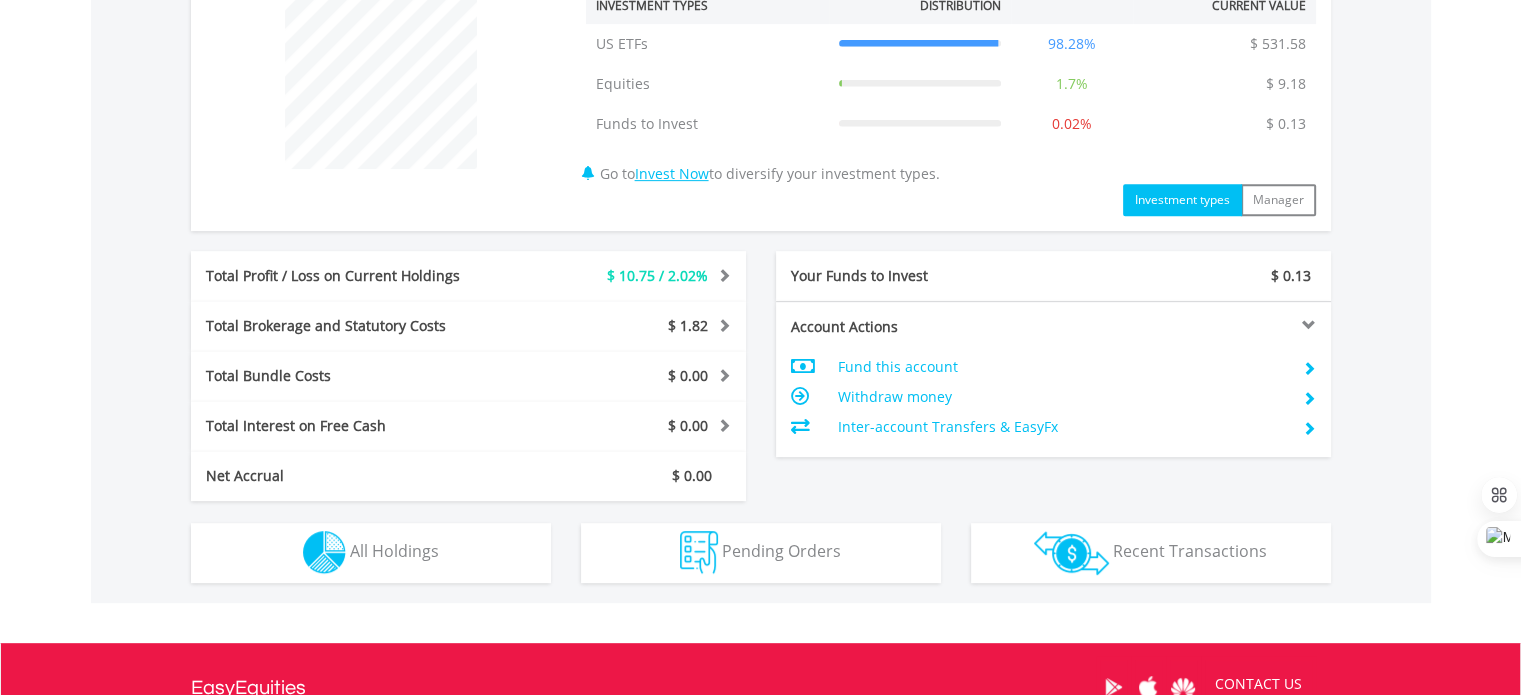 click on "Inter-account Transfers & EasyFx" at bounding box center (1061, 427) 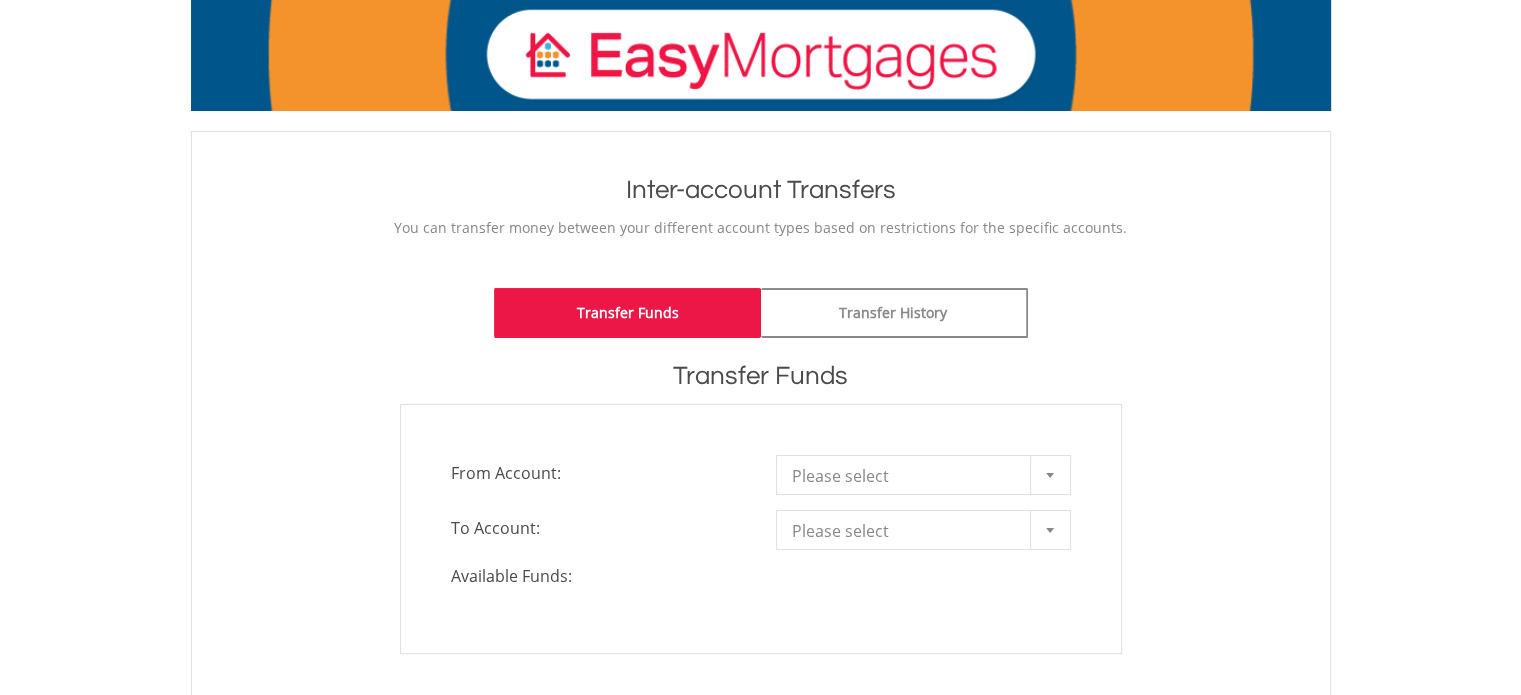 scroll, scrollTop: 300, scrollLeft: 0, axis: vertical 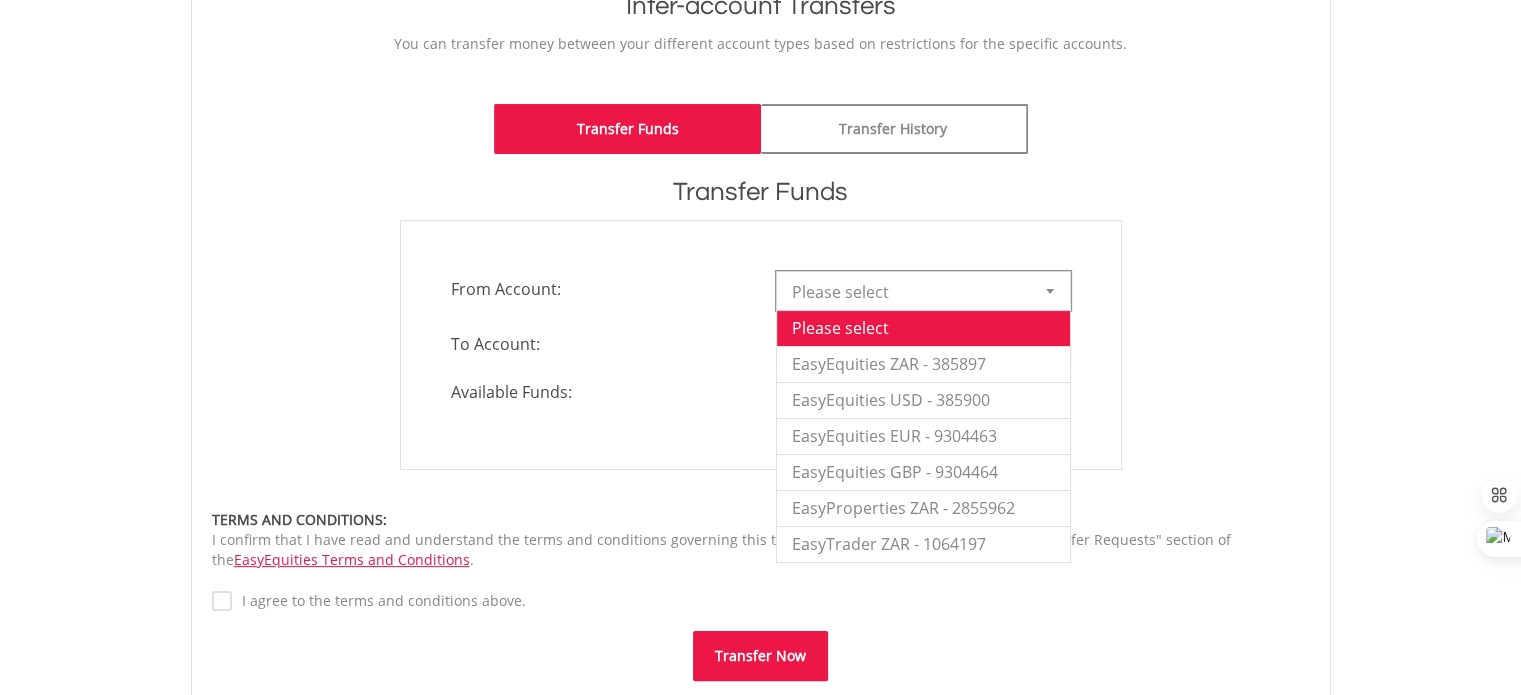 click at bounding box center (1050, 291) 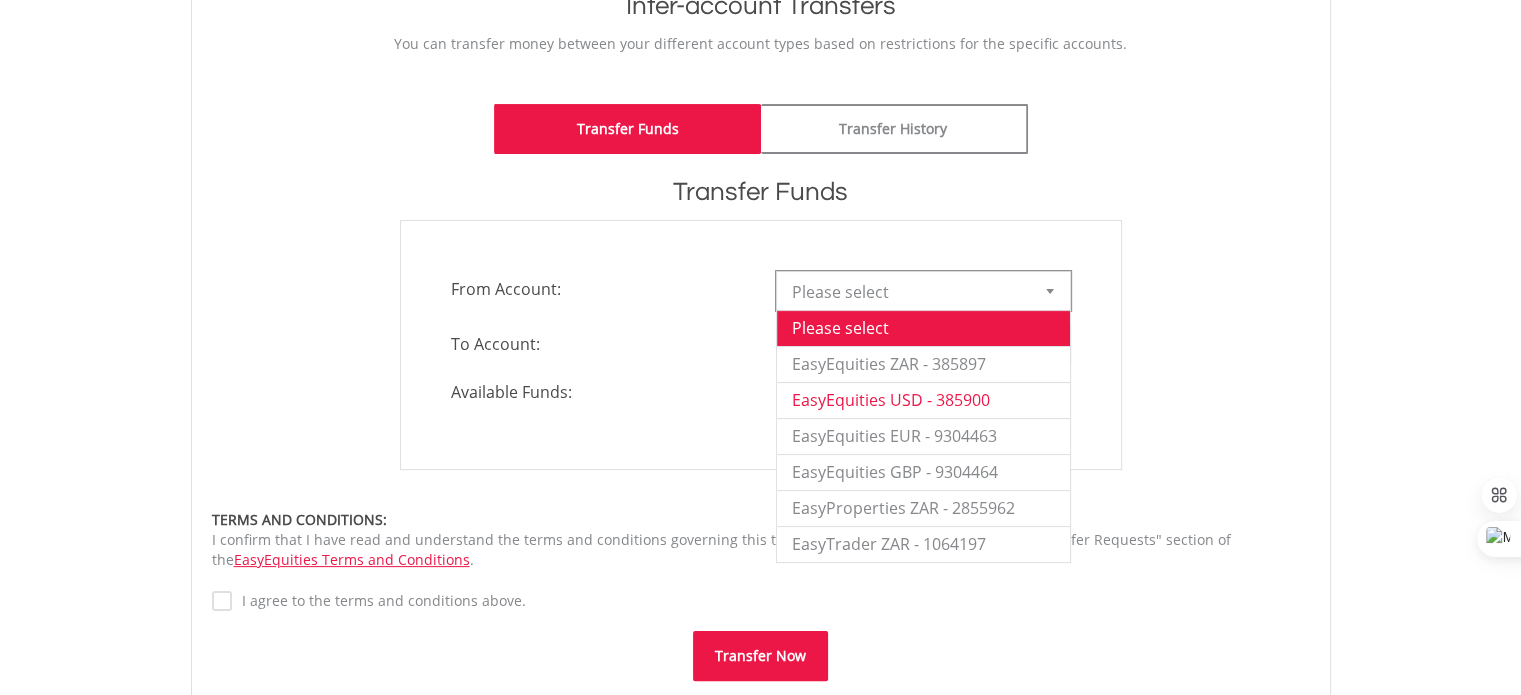 click on "EasyEquities USD - 385900" at bounding box center (923, 400) 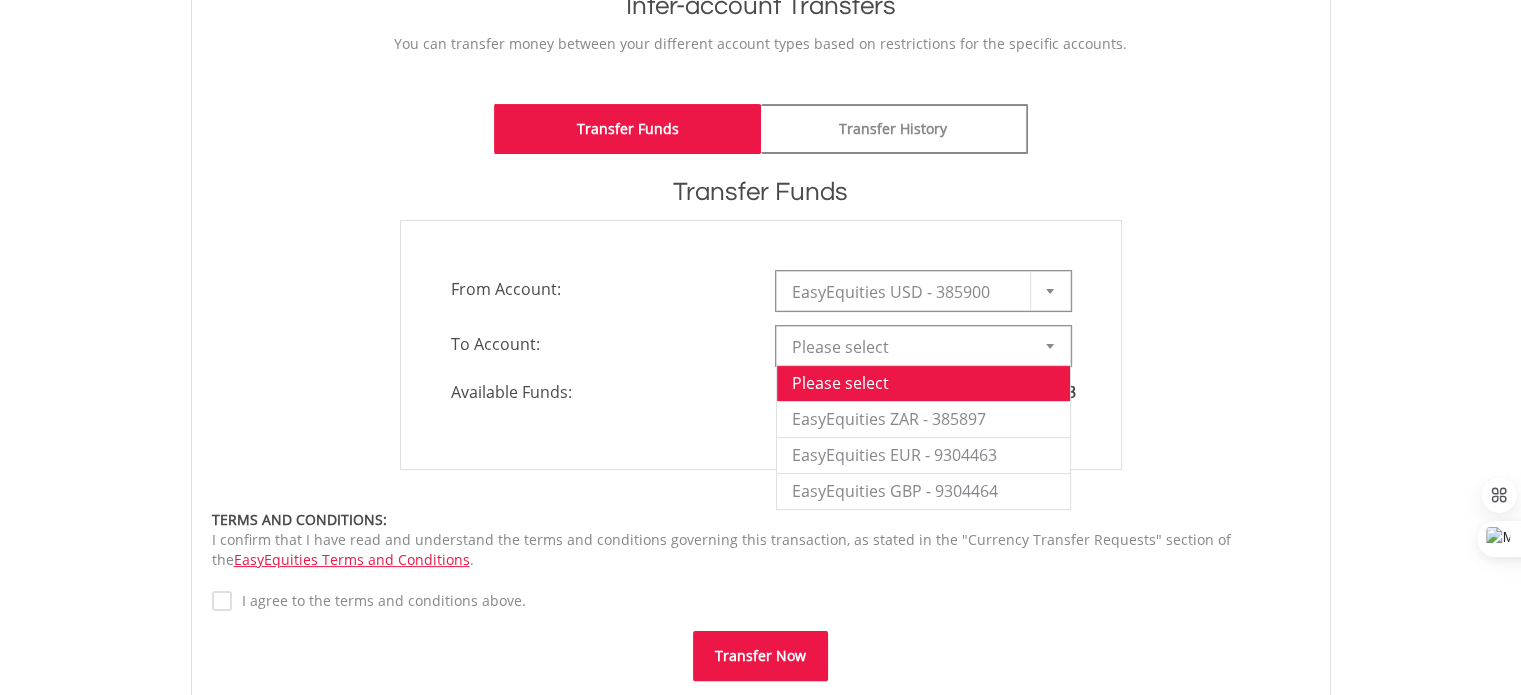 click at bounding box center (1050, 346) 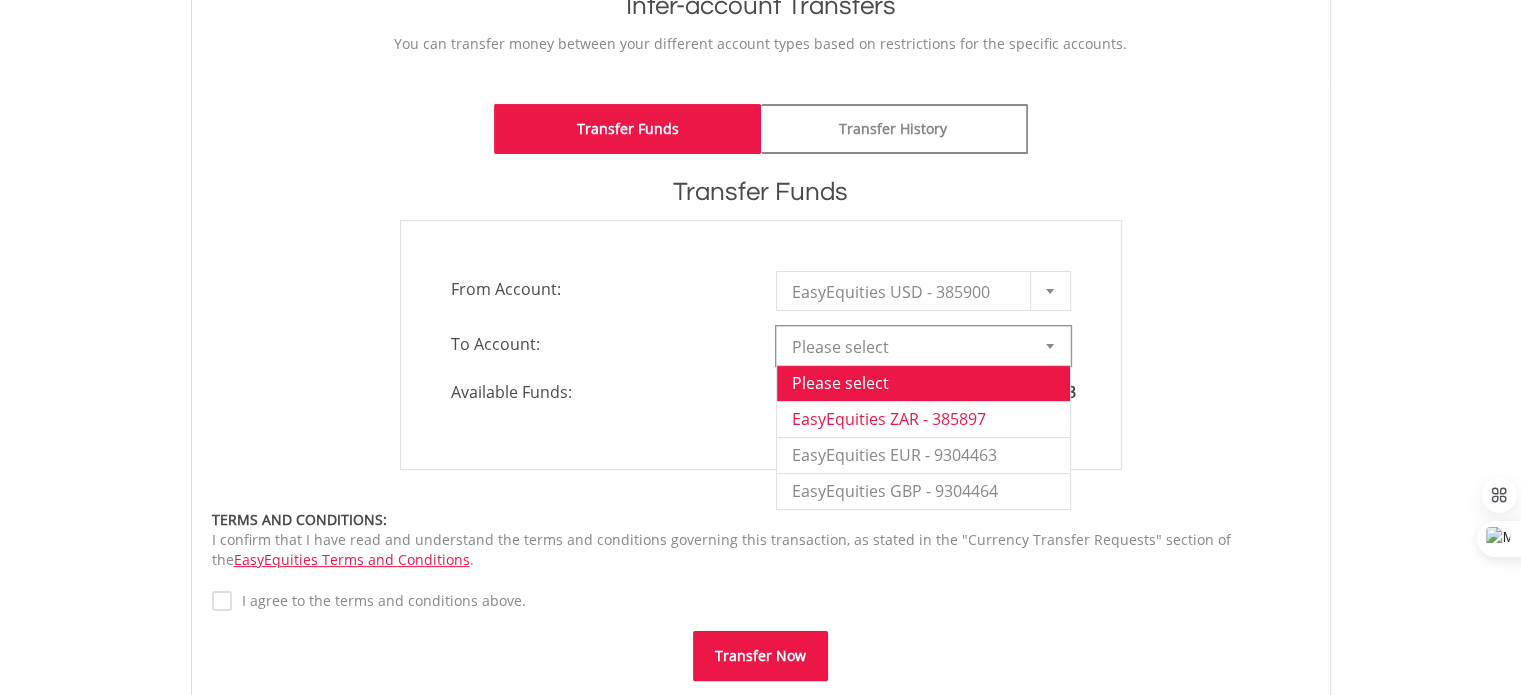 click on "EasyEquities ZAR - 385897" at bounding box center [923, 419] 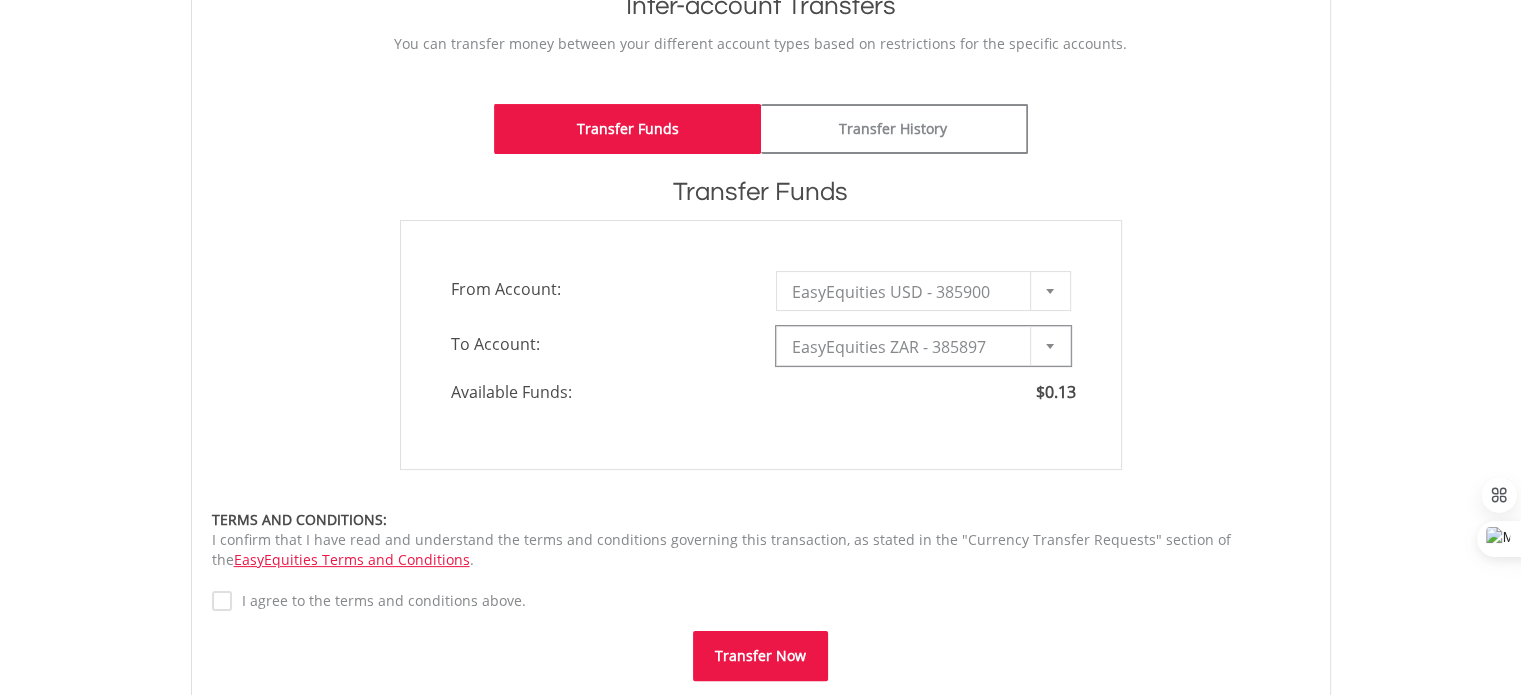 type on "*" 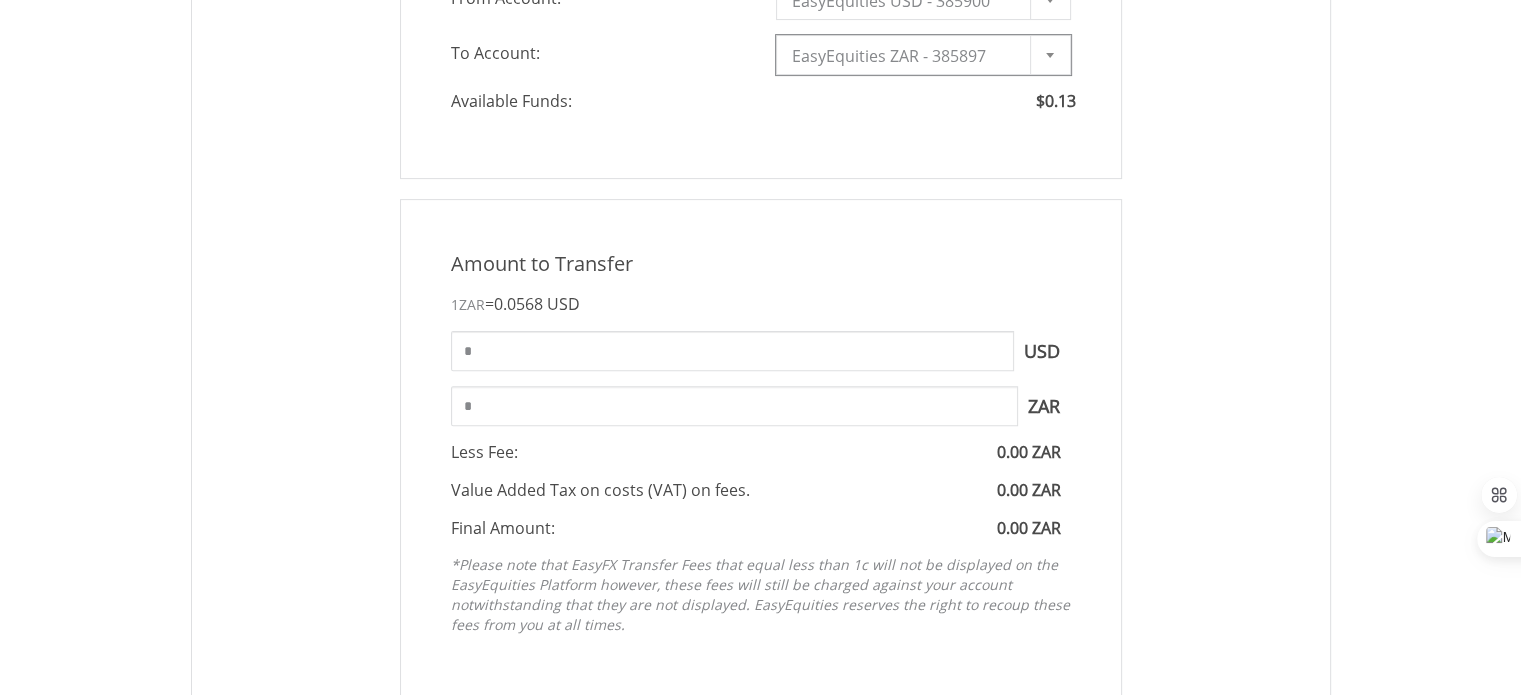 scroll, scrollTop: 600, scrollLeft: 0, axis: vertical 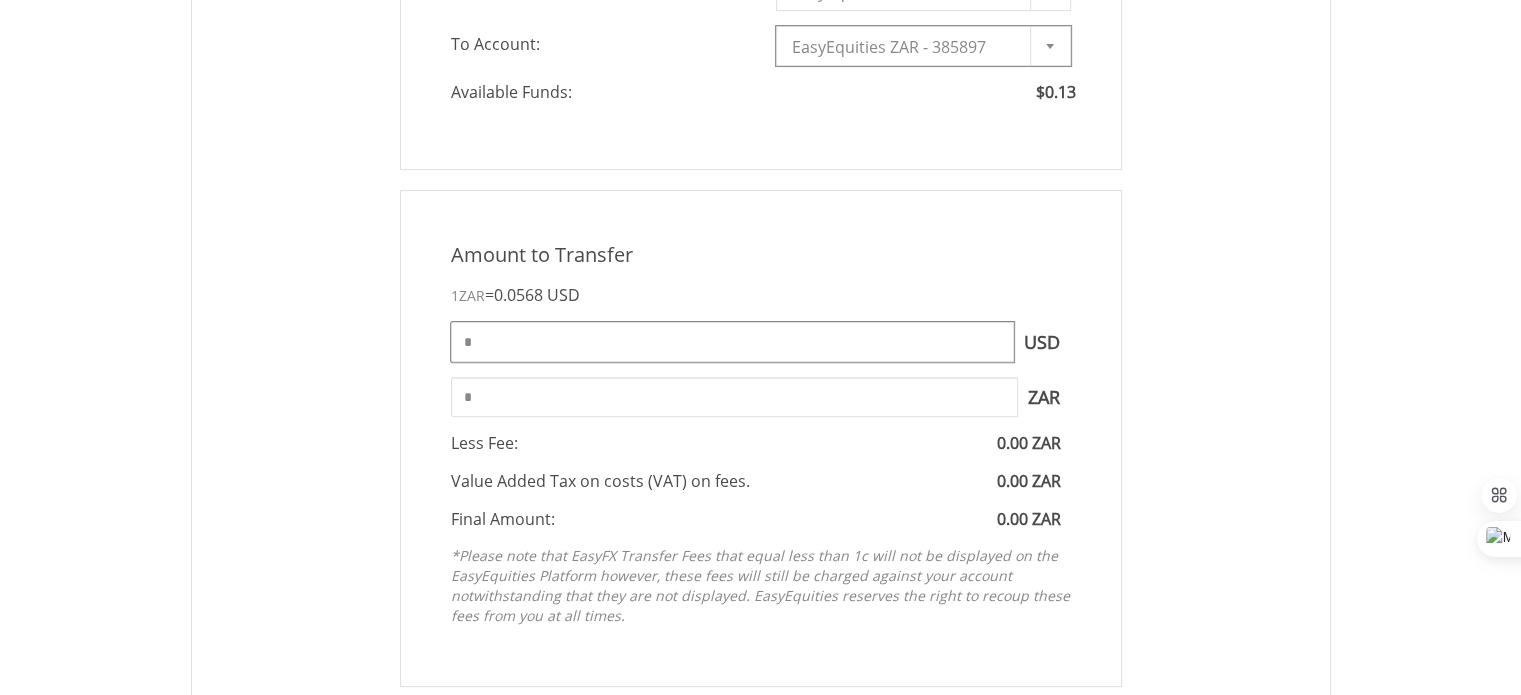 click on "*" at bounding box center [732, 342] 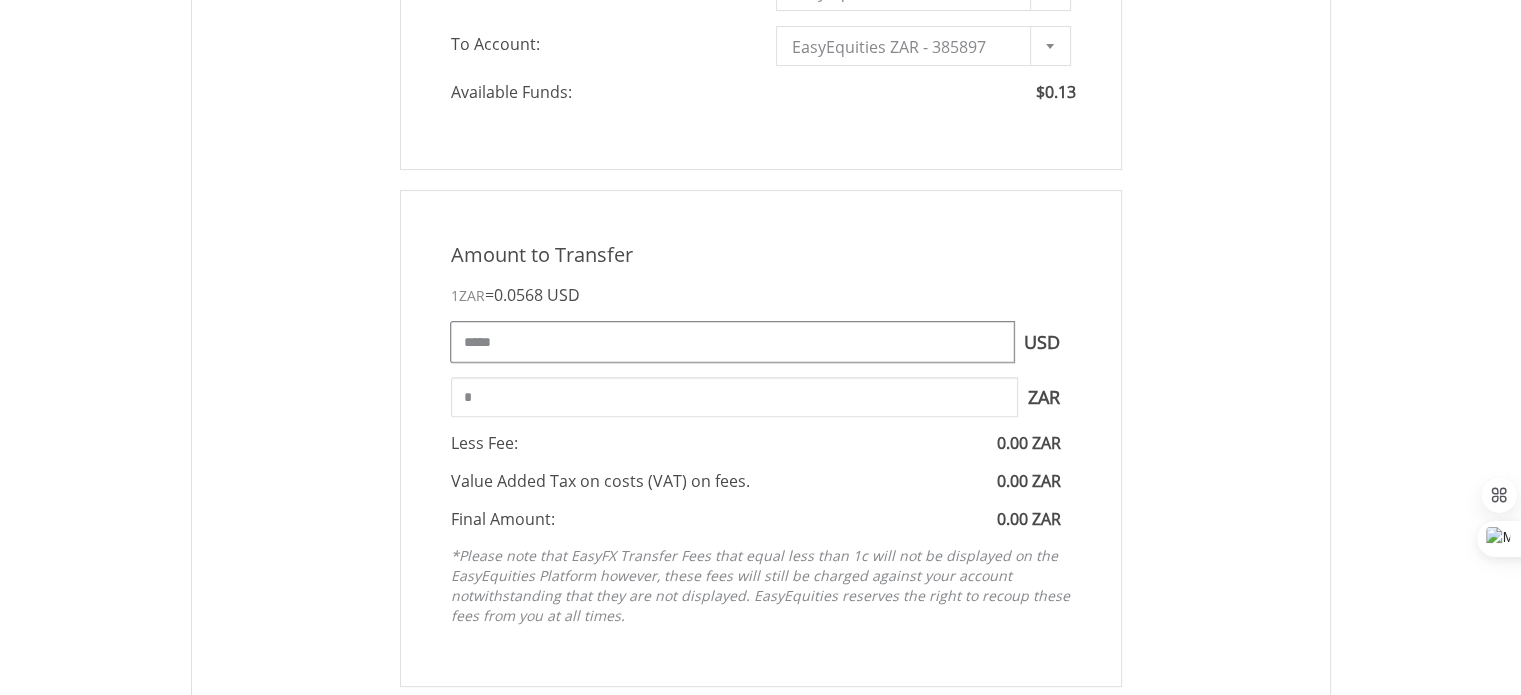 click on "*****" at bounding box center [732, 342] 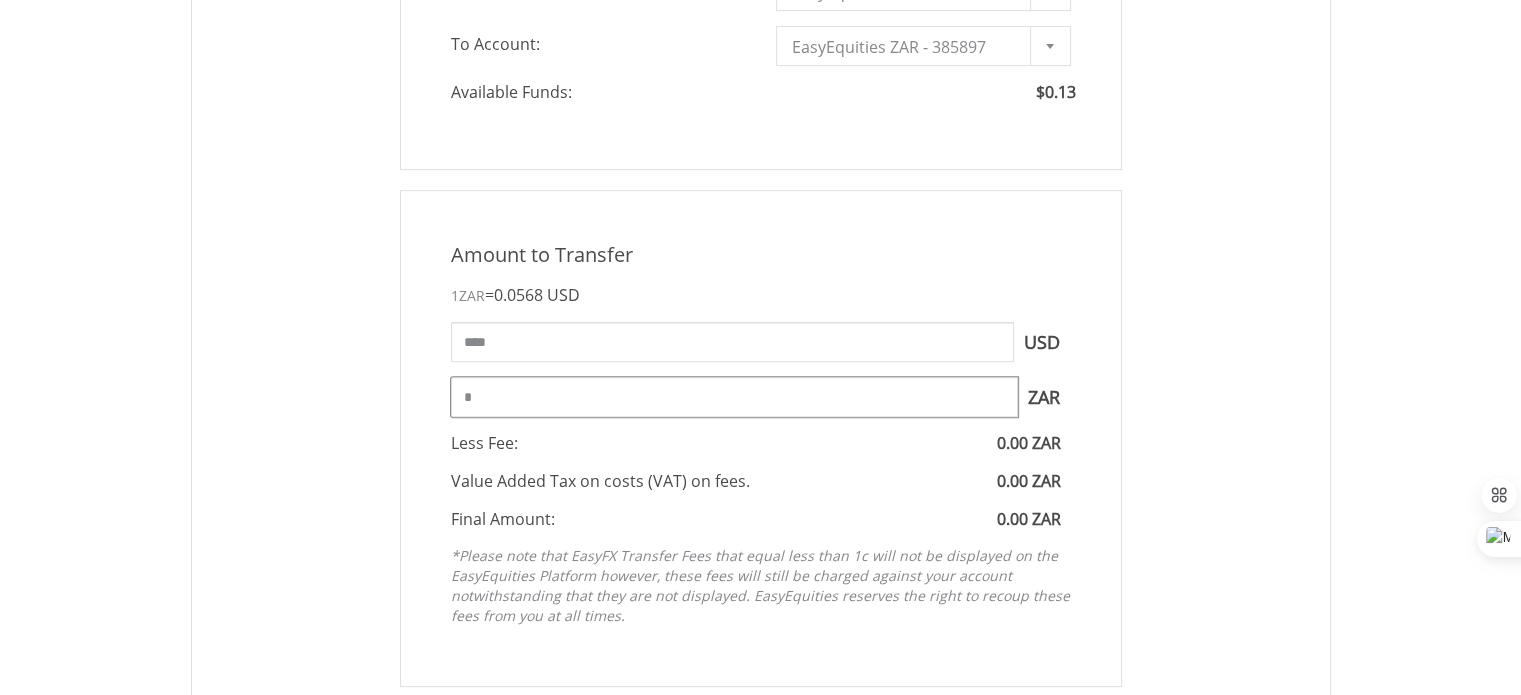 click on "*" at bounding box center [734, 397] 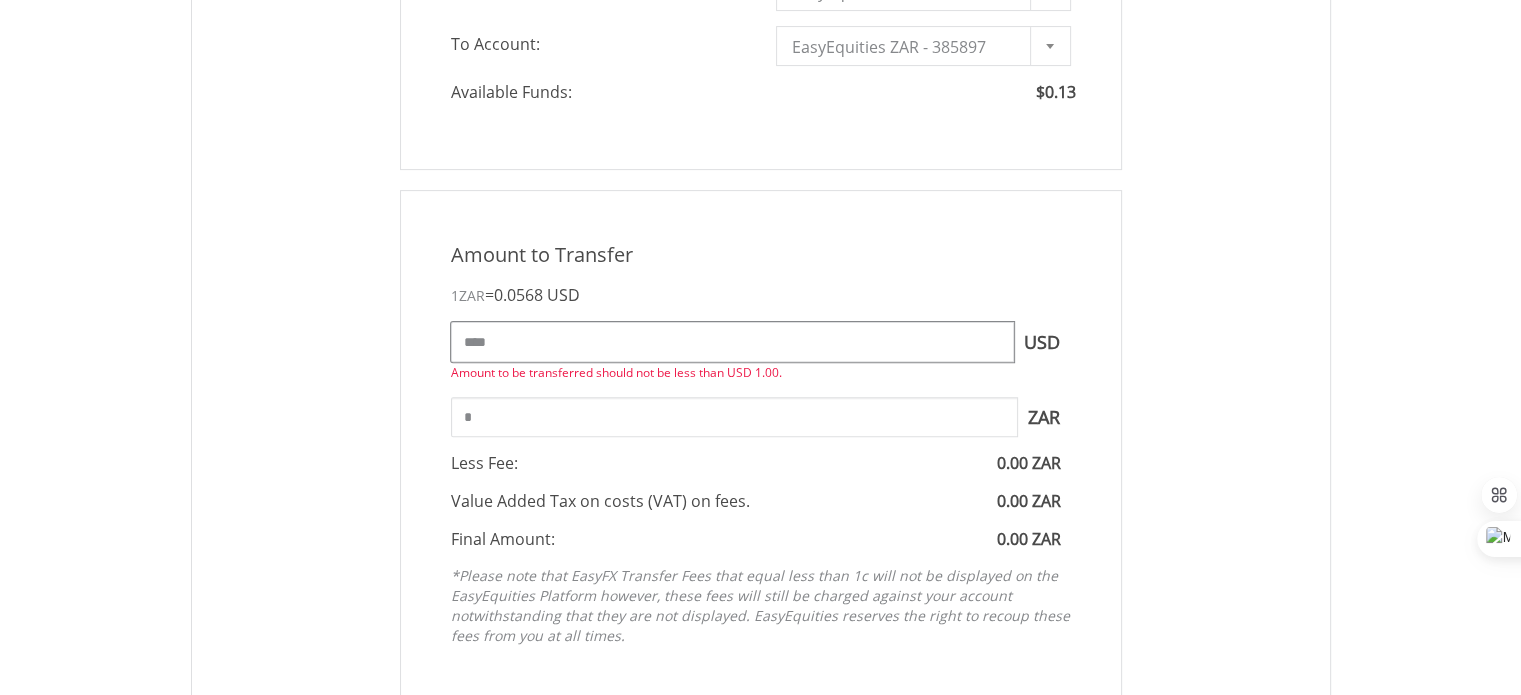 click on "****" at bounding box center (732, 342) 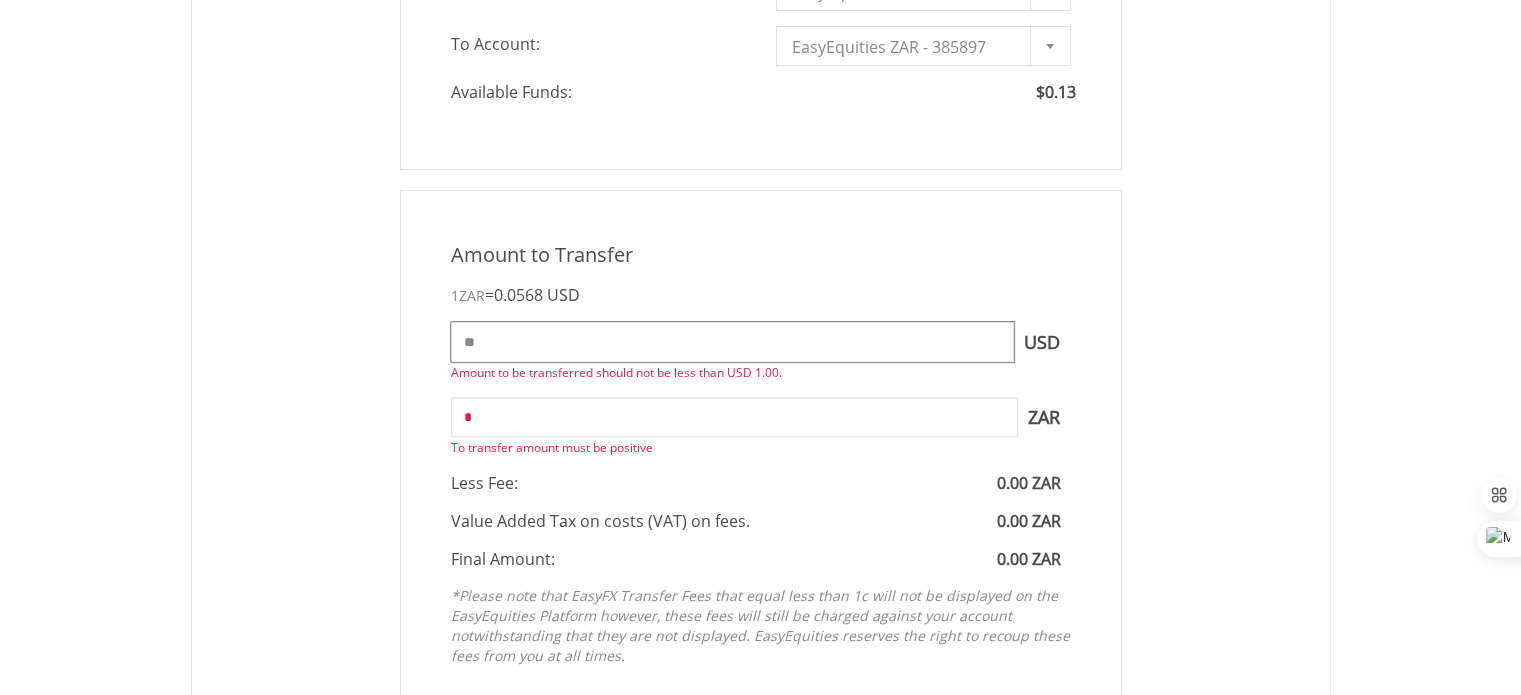 type on "*" 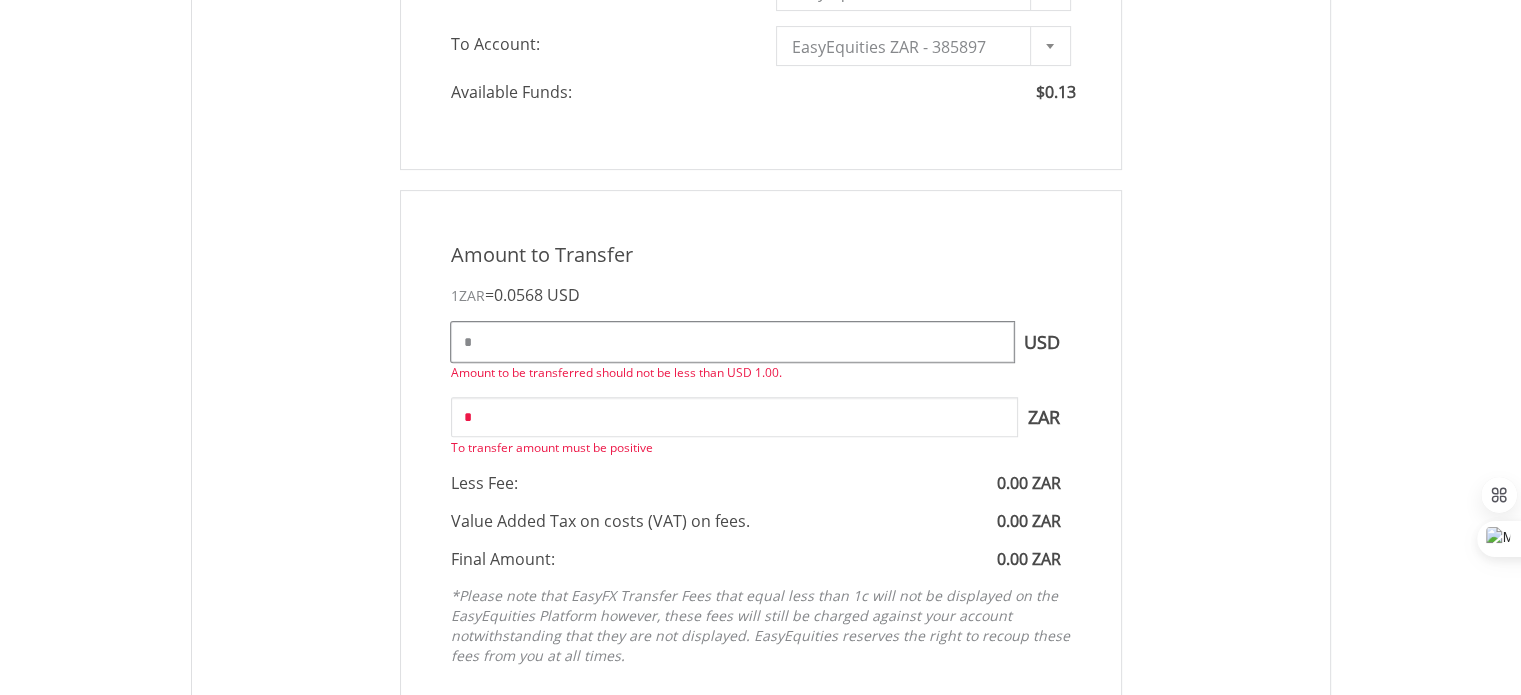 type on "*" 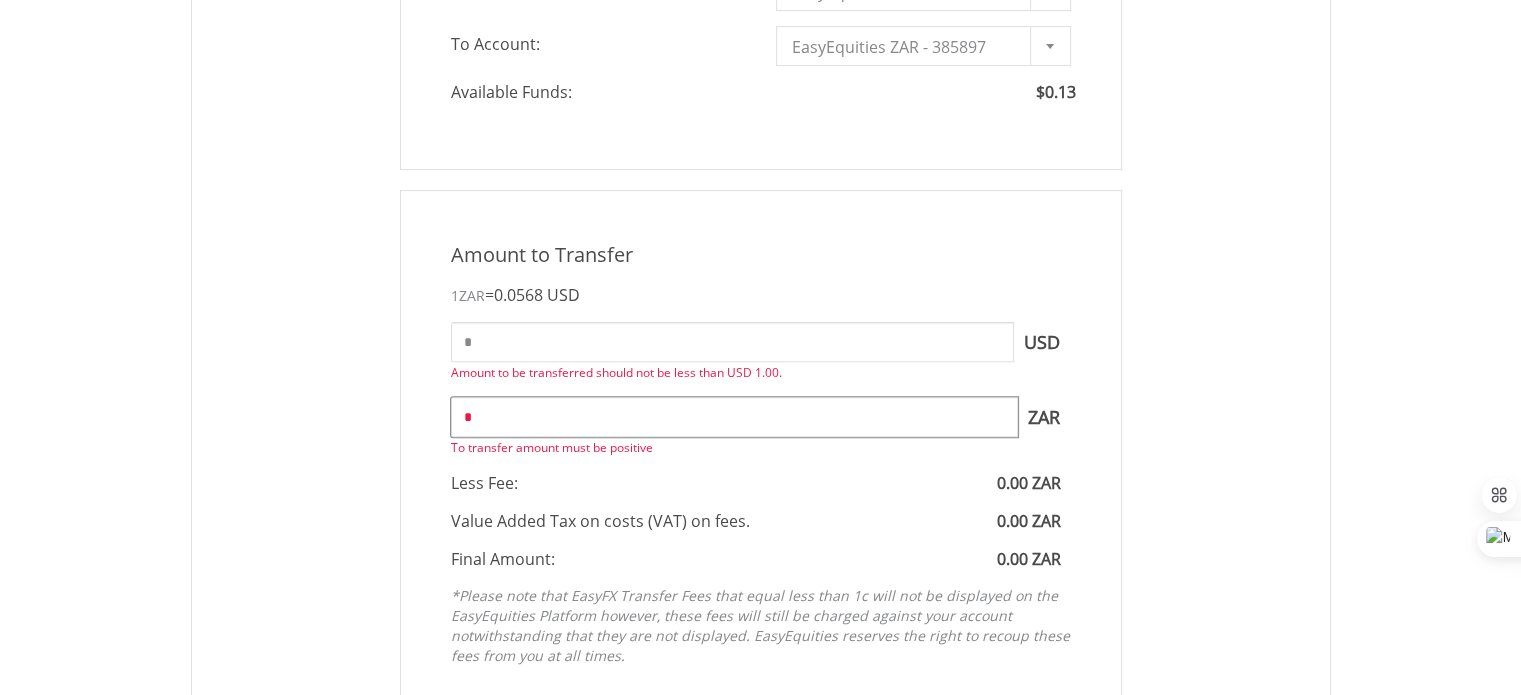 type on "*****" 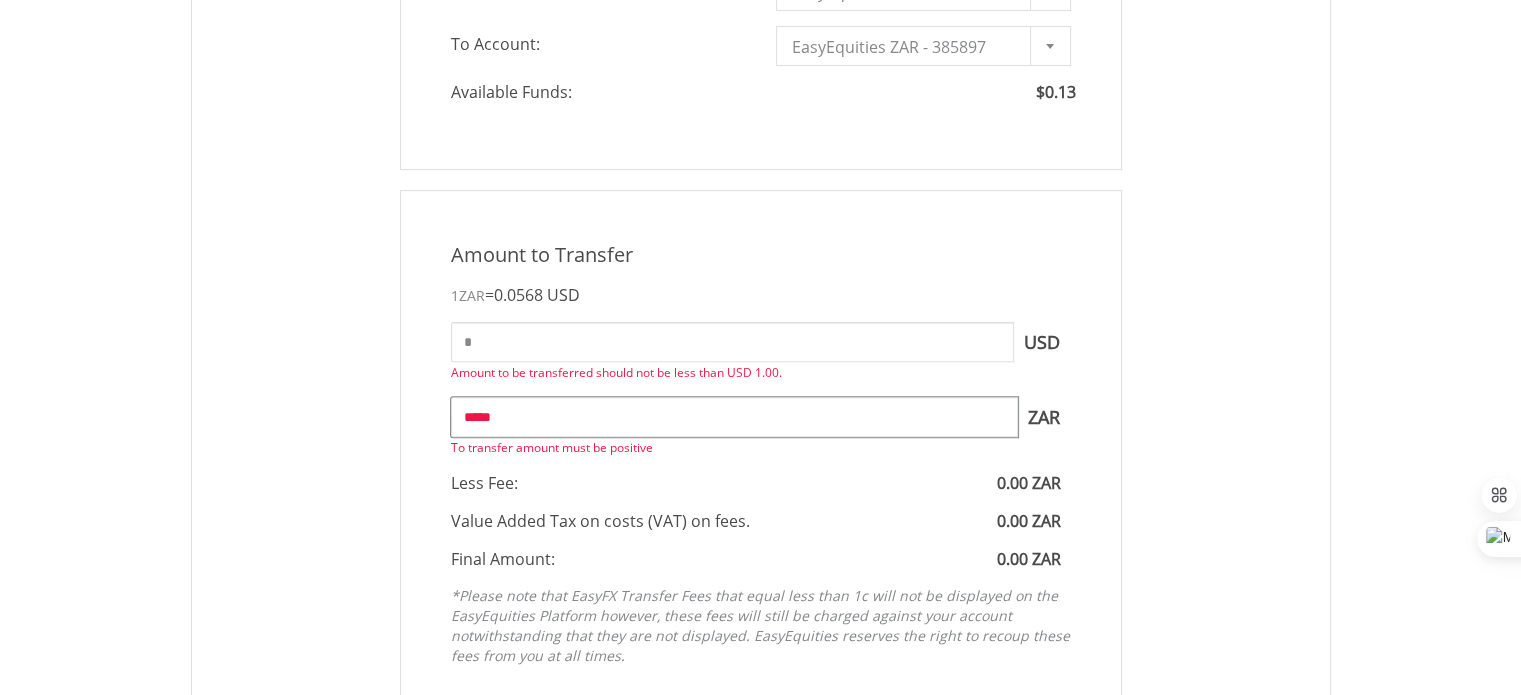 click on "*****" at bounding box center (734, 417) 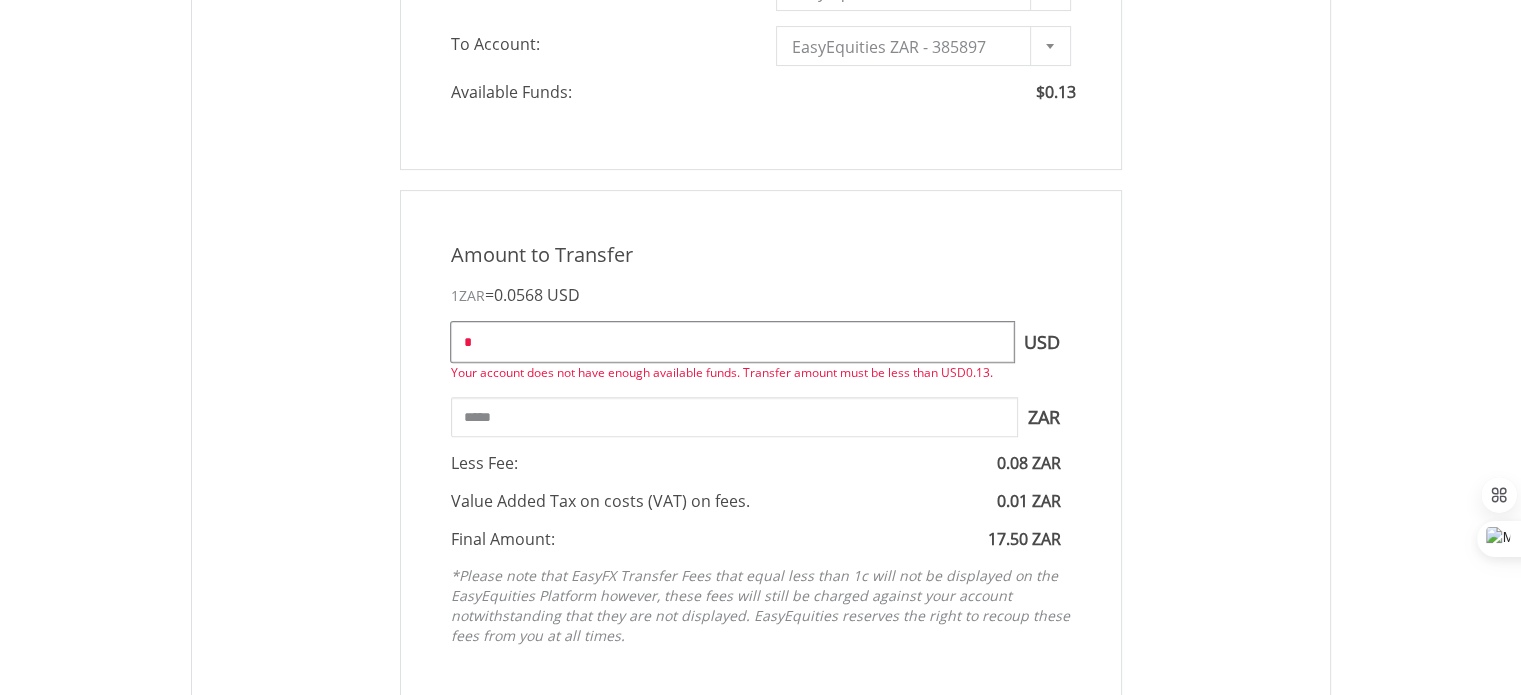 click on "*" at bounding box center (732, 342) 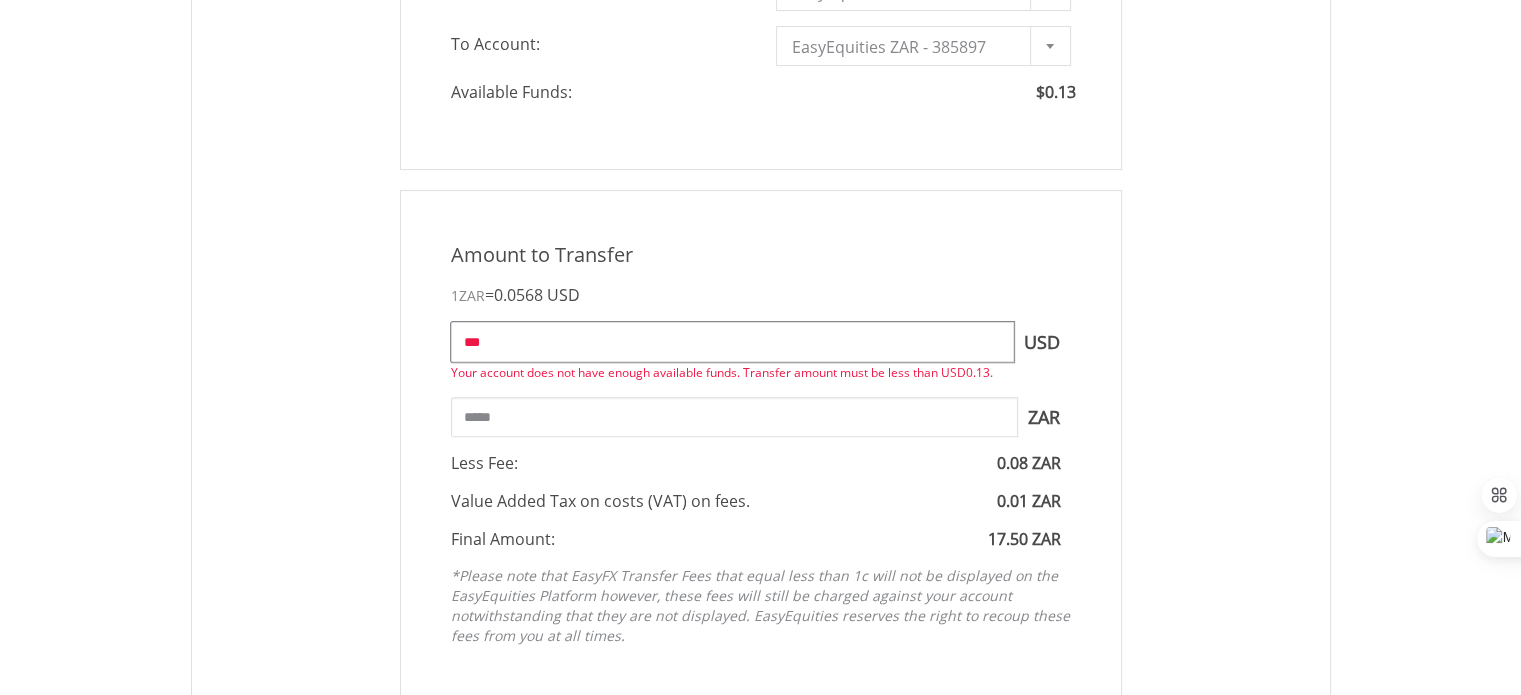 type on "***" 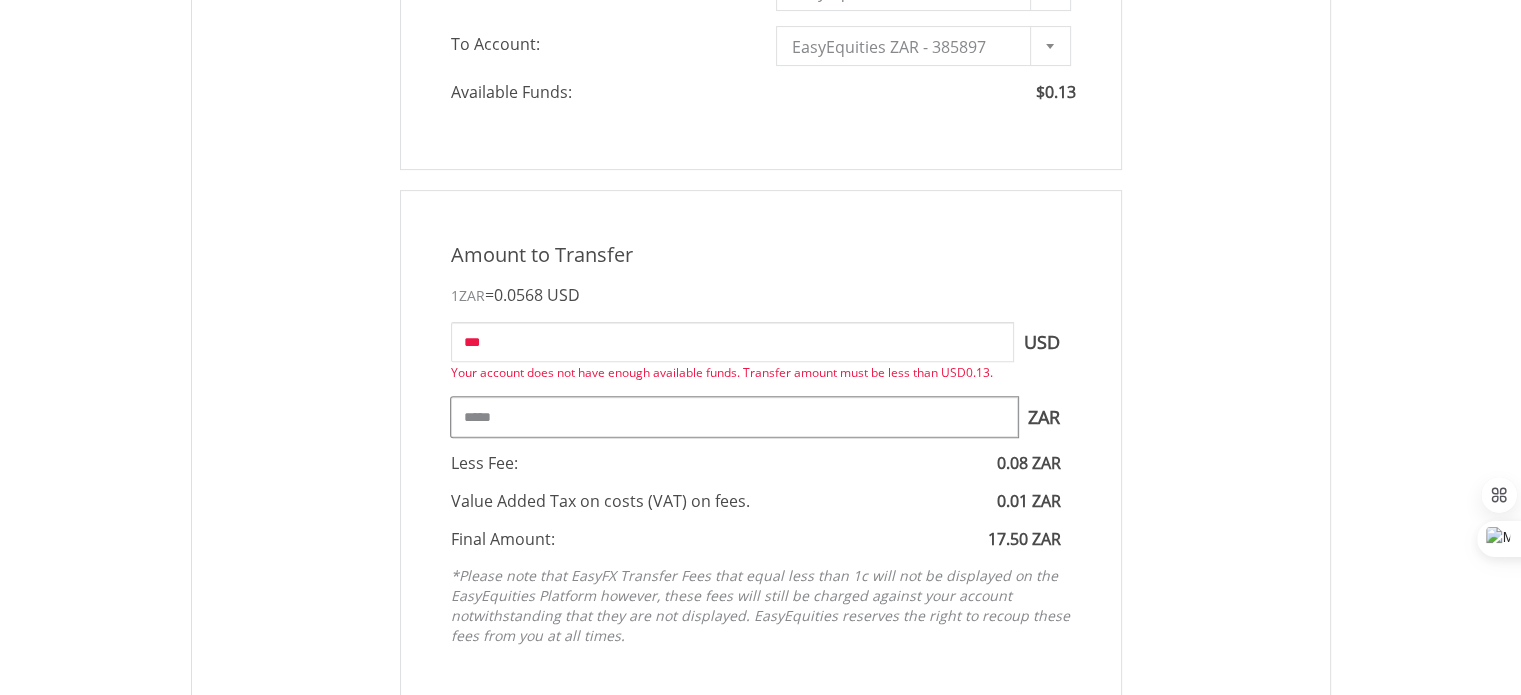 type on "*******" 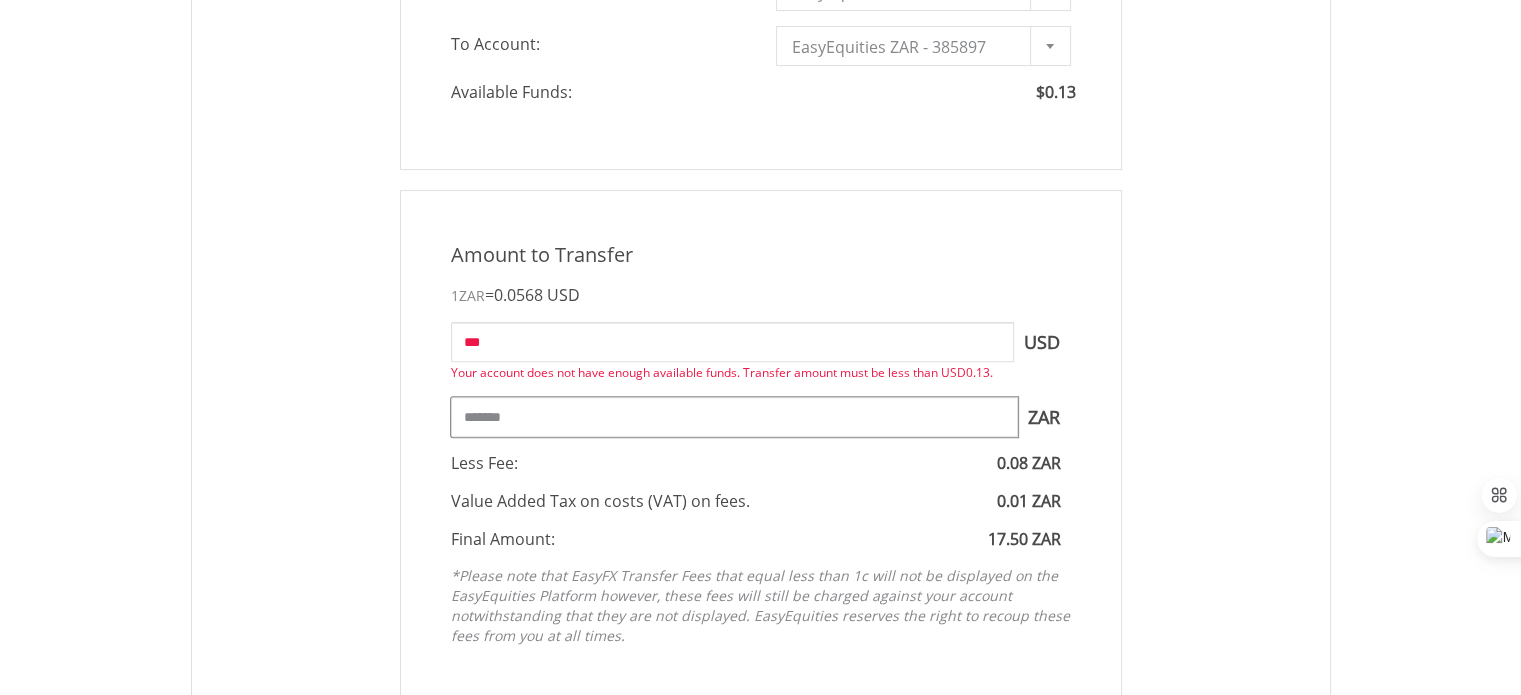 click on "*******" at bounding box center [734, 417] 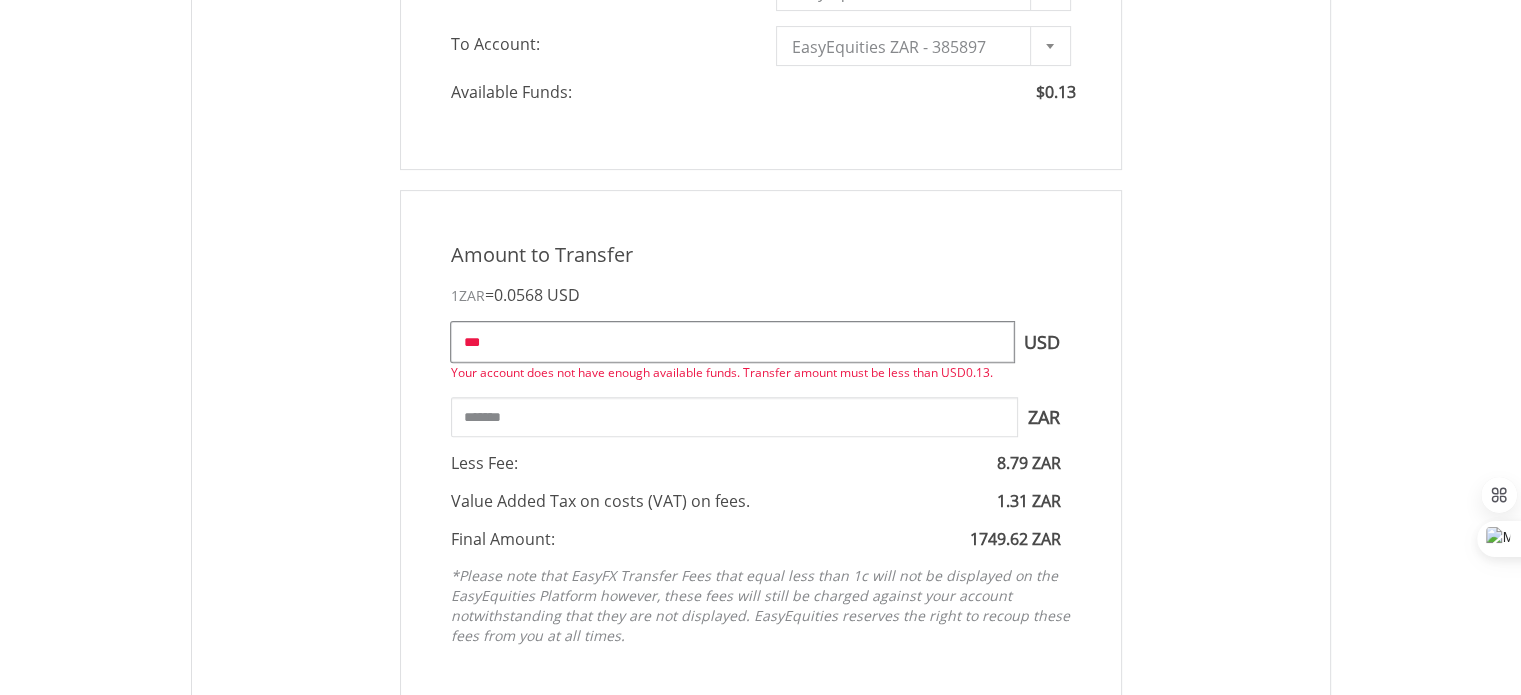 click on "***" at bounding box center (732, 342) 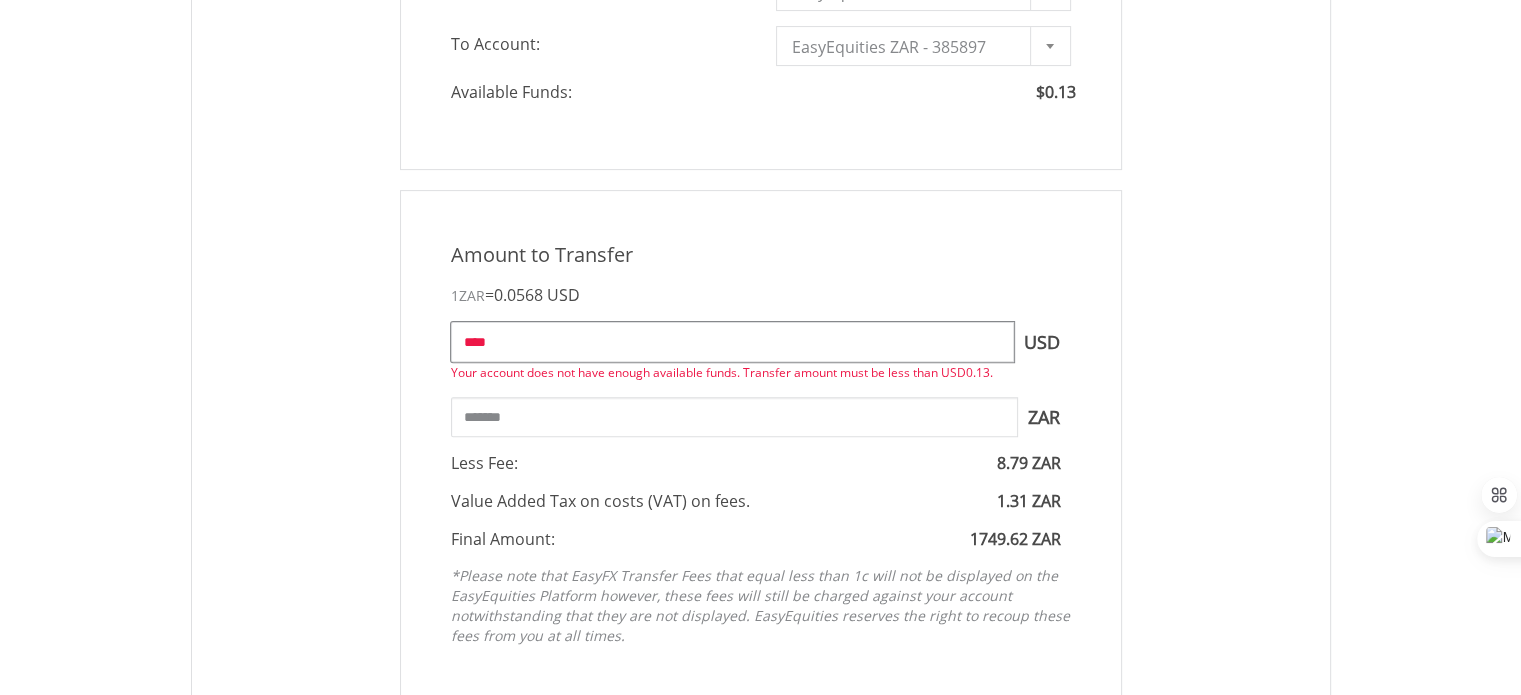 type on "****" 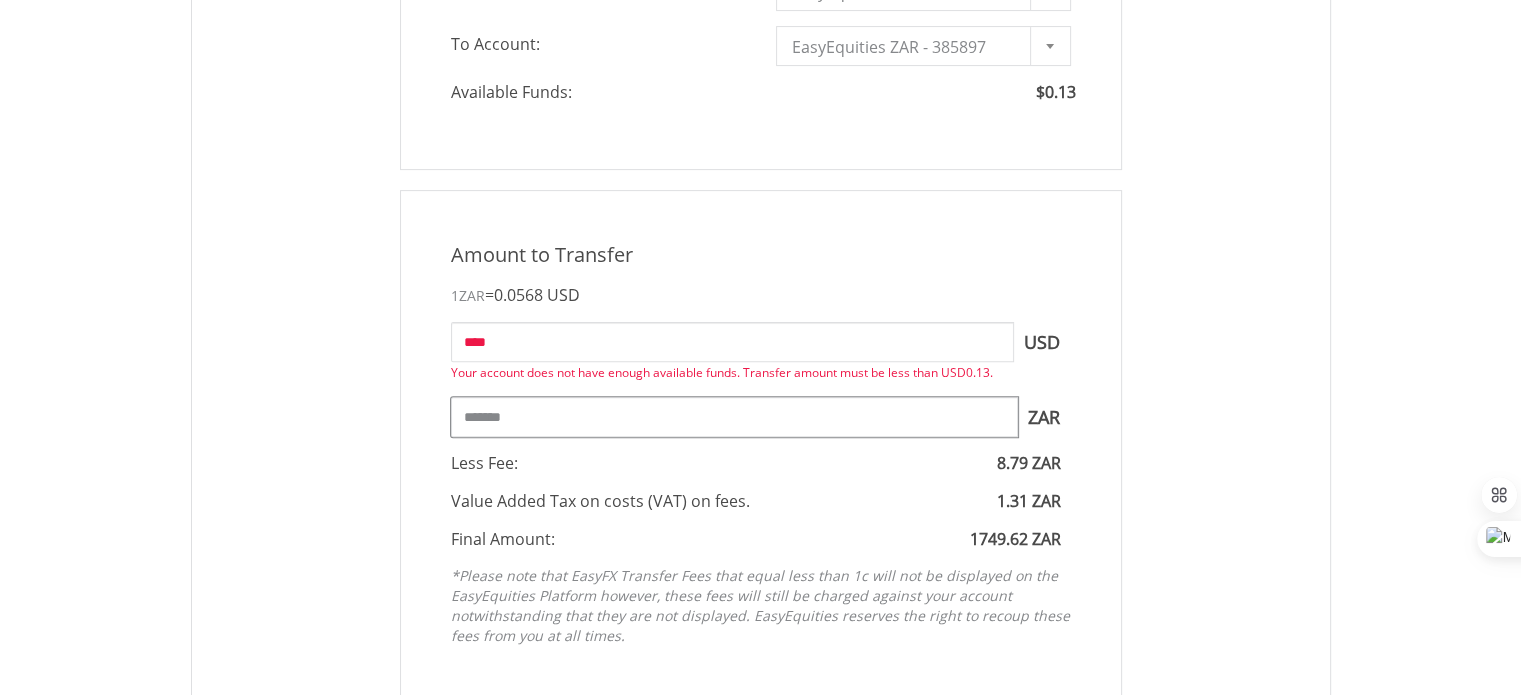 type on "*******" 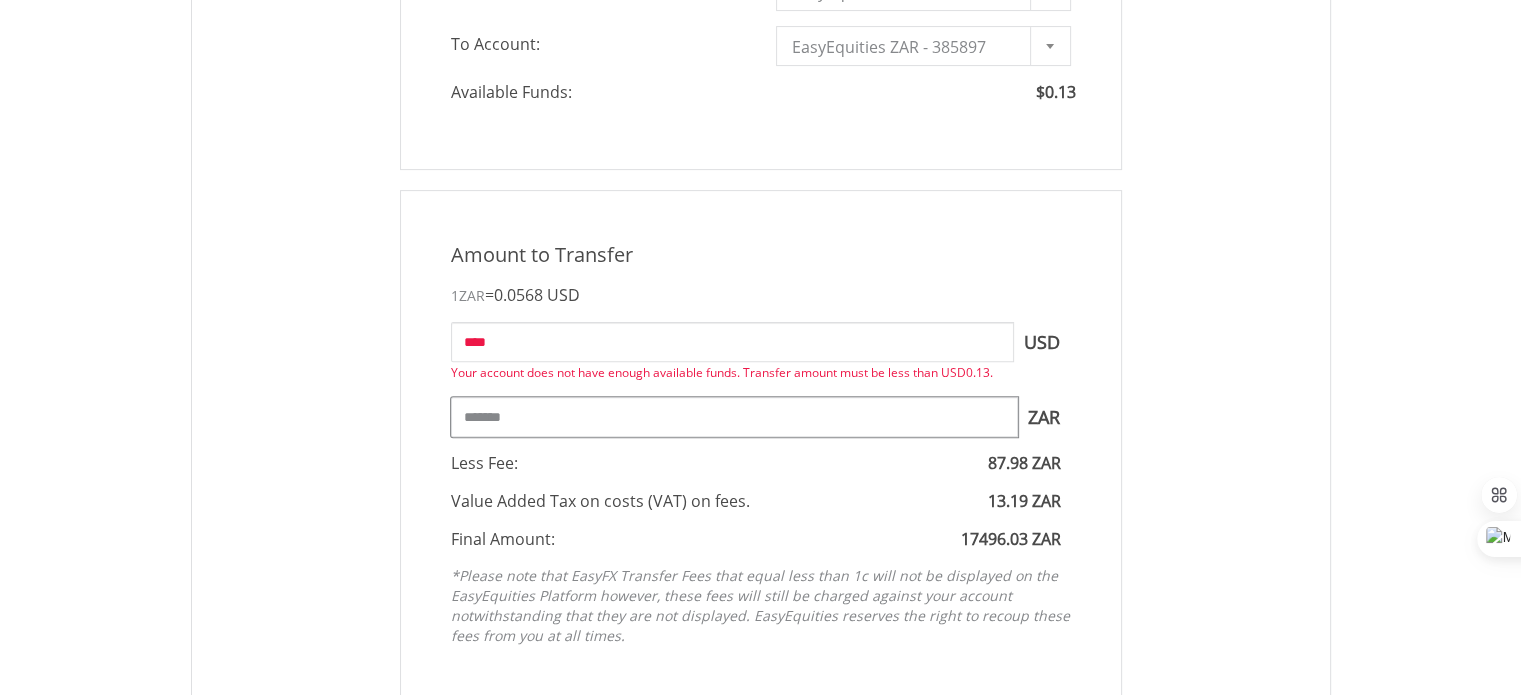 click on "*******" at bounding box center [734, 417] 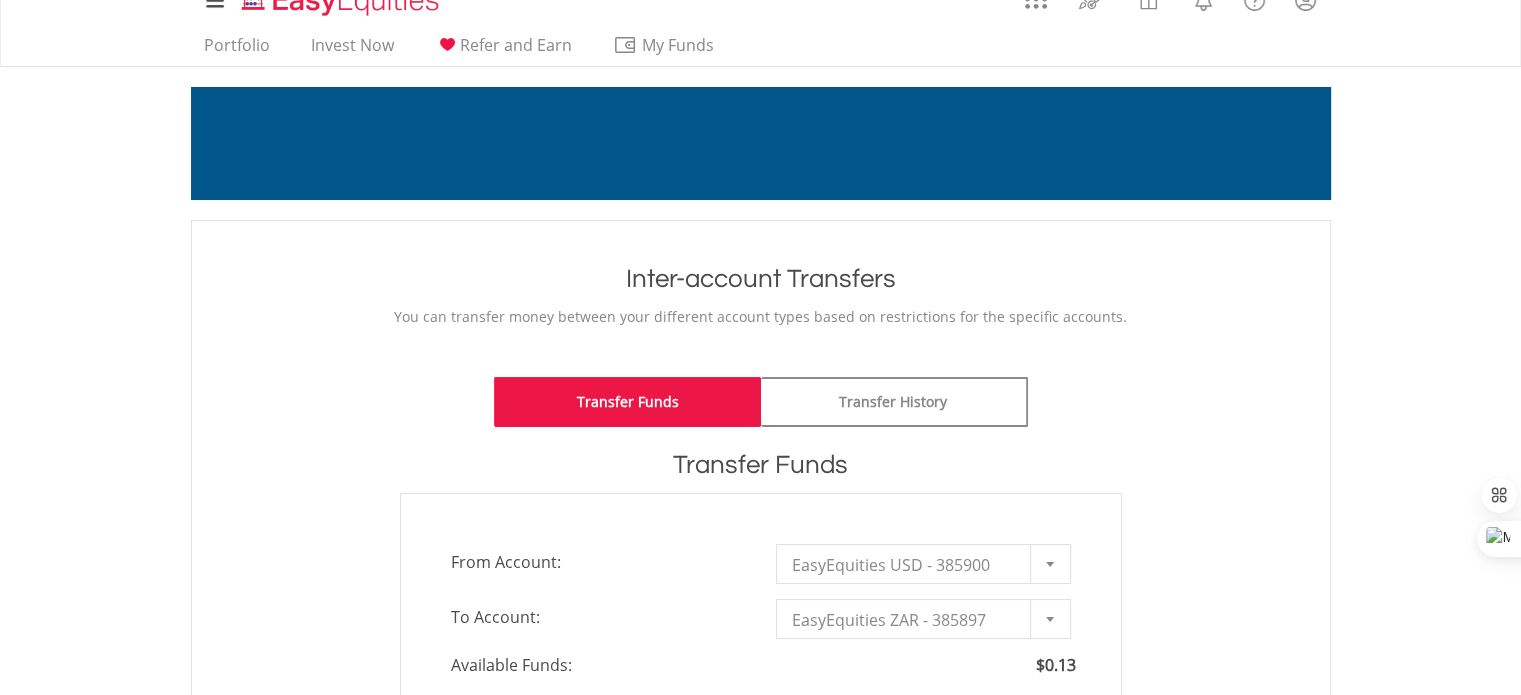 scroll, scrollTop: 0, scrollLeft: 0, axis: both 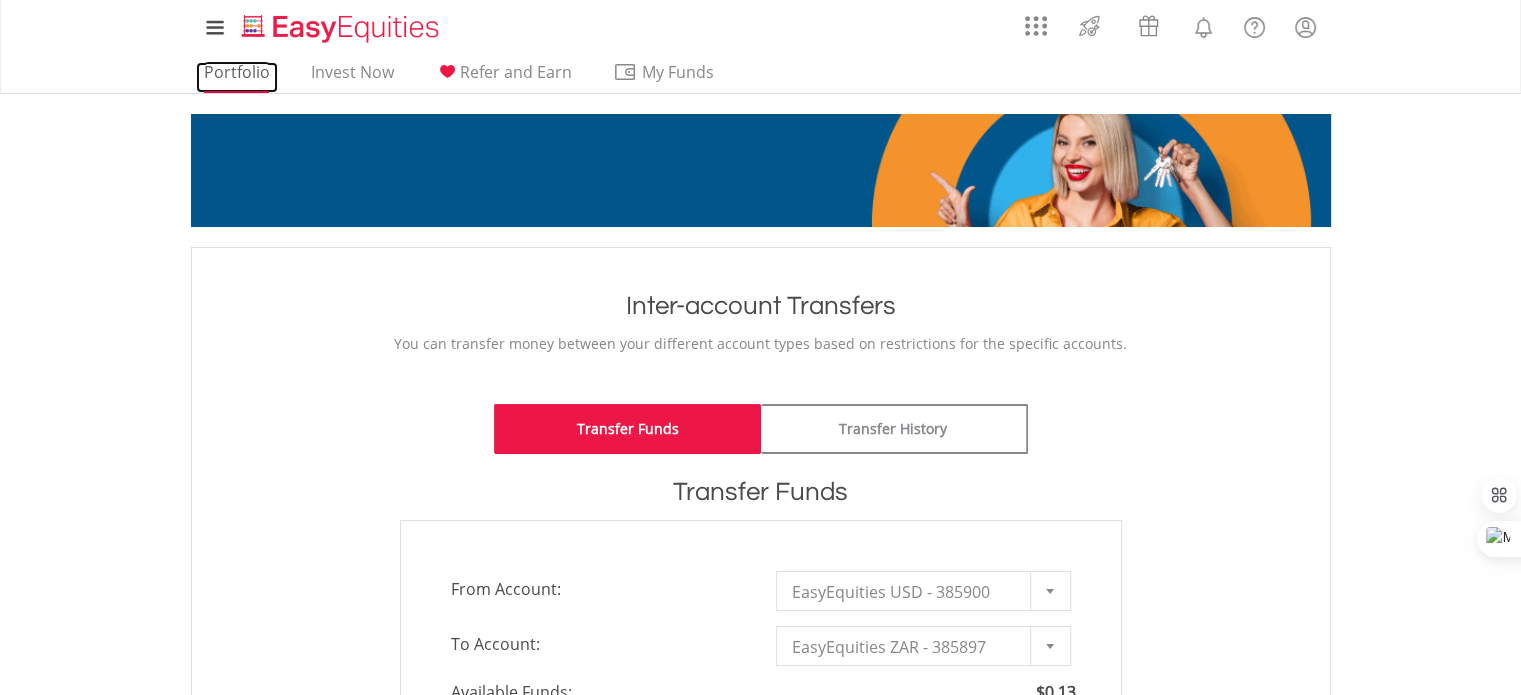 click on "Portfolio" at bounding box center (237, 77) 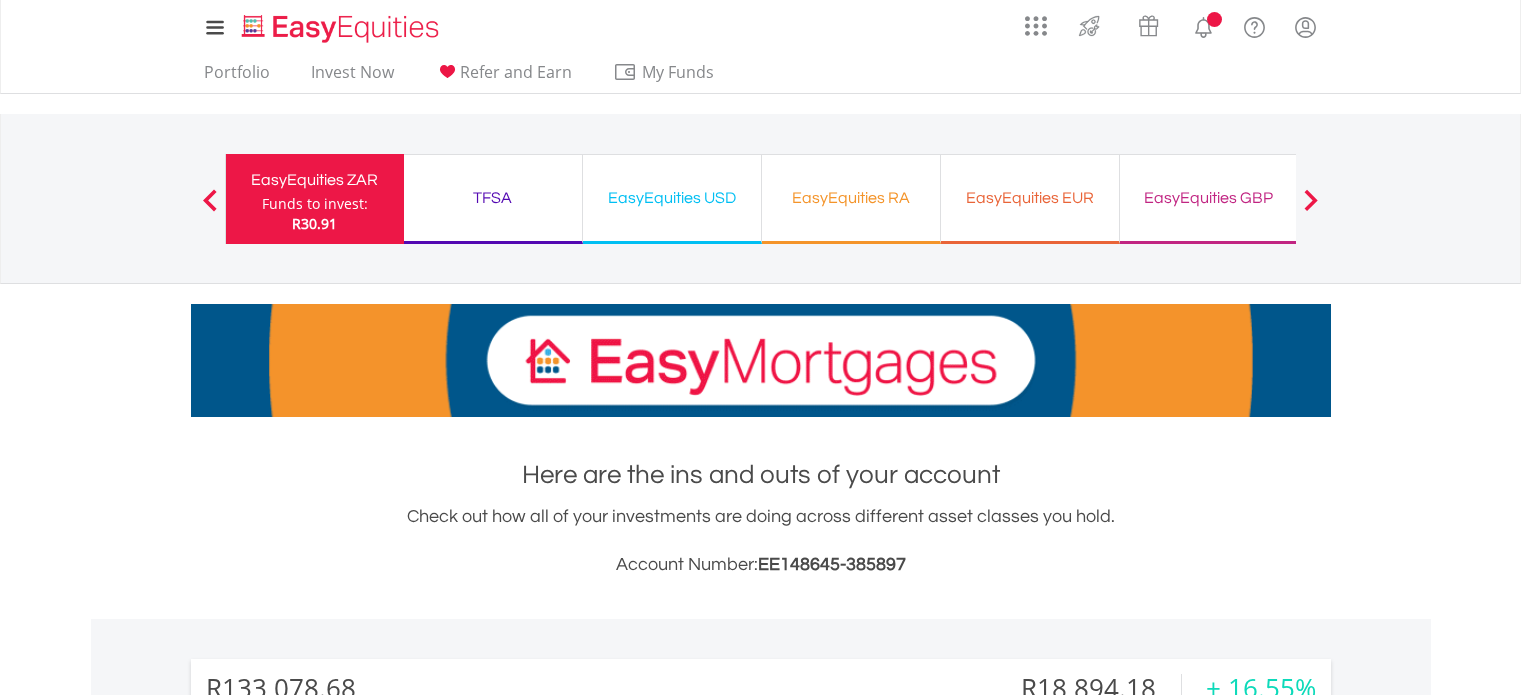 scroll, scrollTop: 13, scrollLeft: 0, axis: vertical 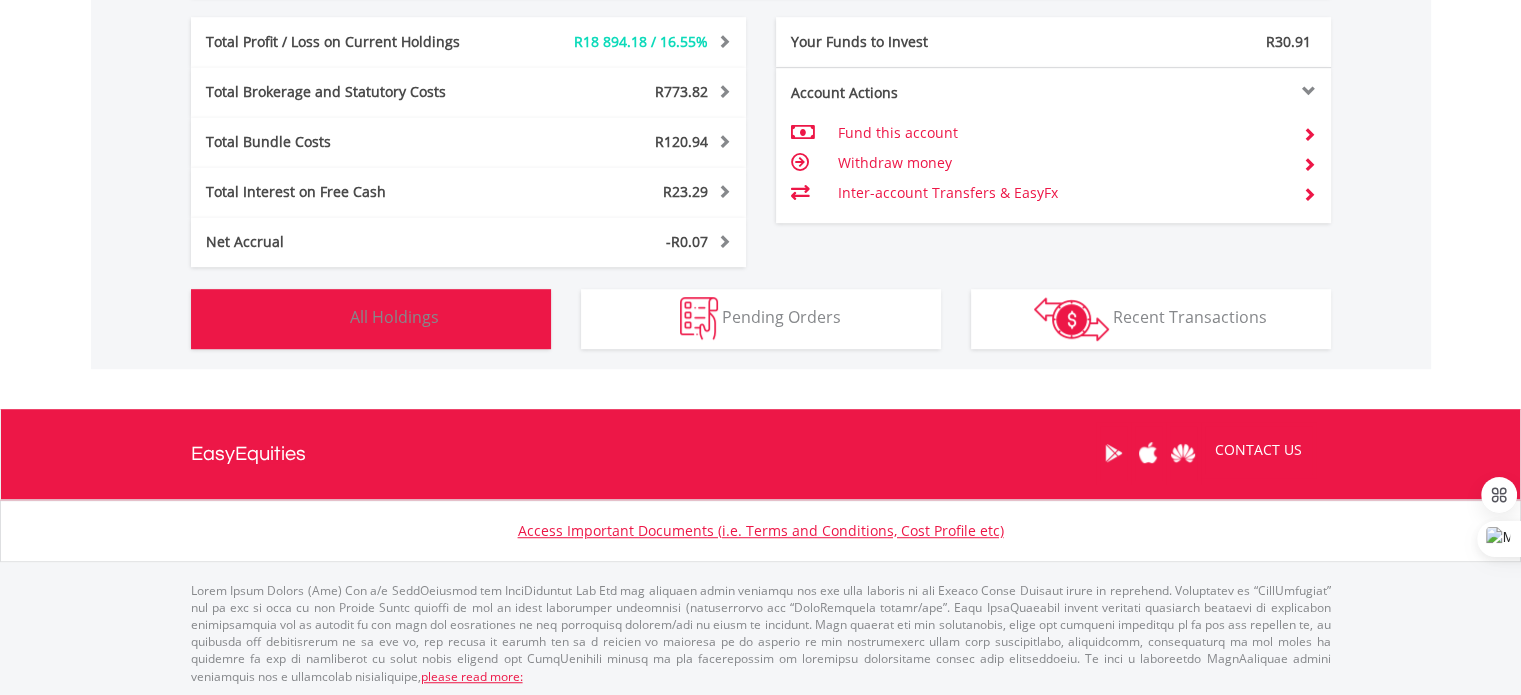 click on "Holdings
All Holdings" at bounding box center (371, 319) 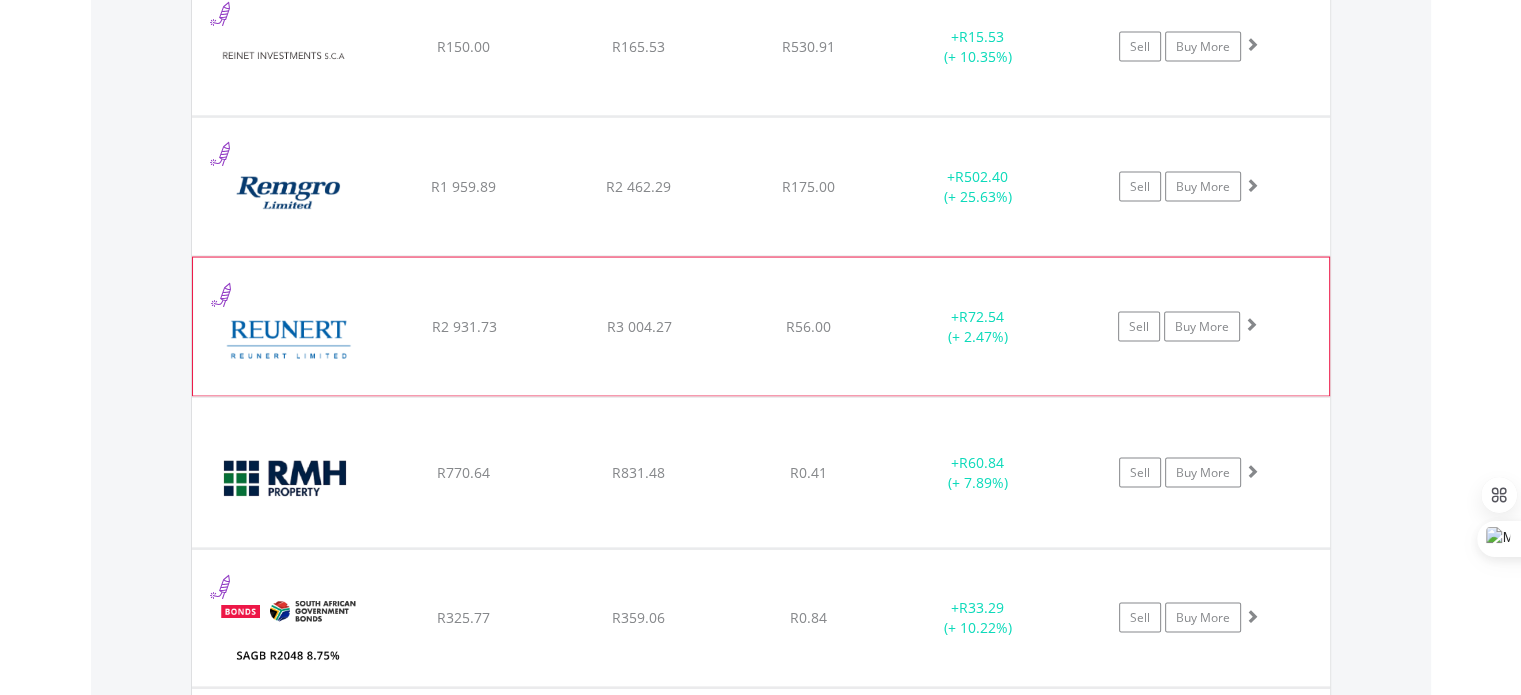 scroll, scrollTop: 3961, scrollLeft: 0, axis: vertical 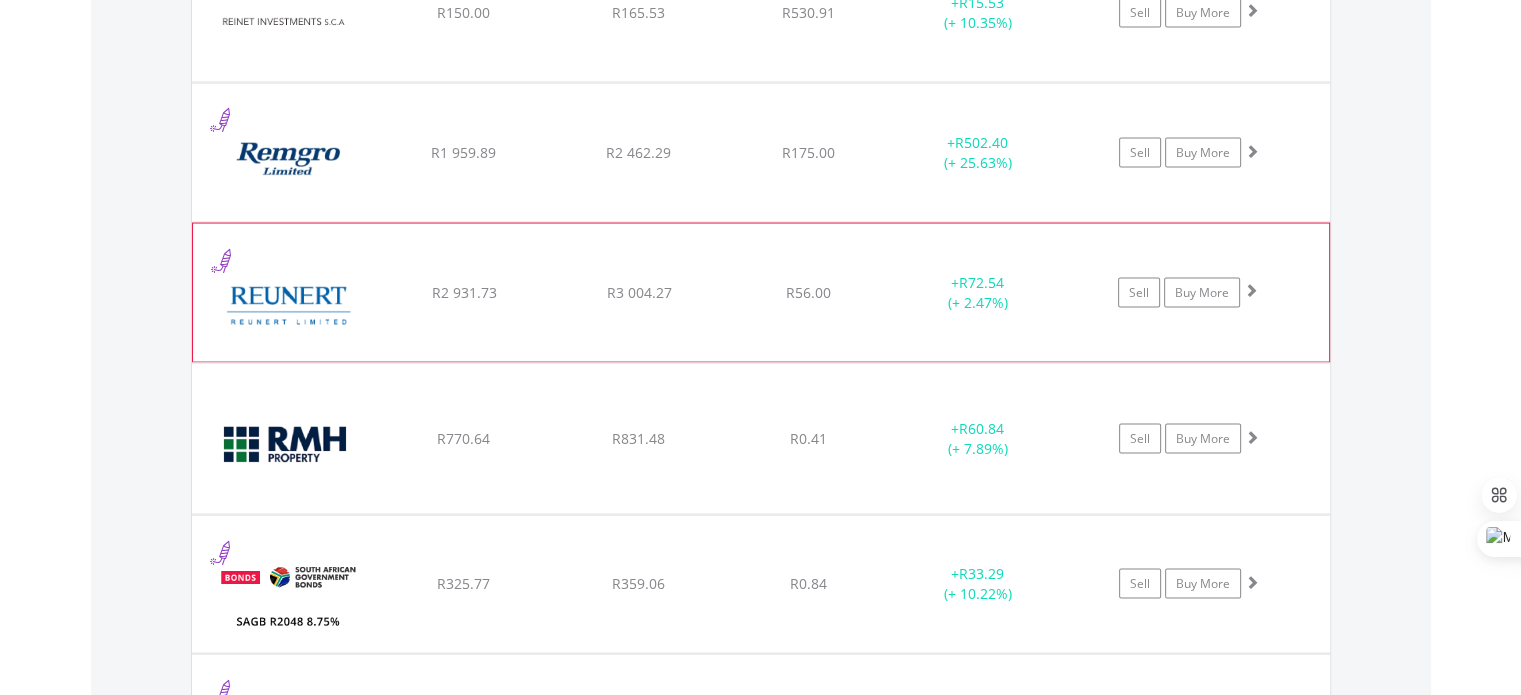 click on "﻿
Reunert Limited
R2 931.73
R3 004.27
R56.00
+  R72.54 (+ 2.47%)
Sell
Buy More" at bounding box center (761, -2231) 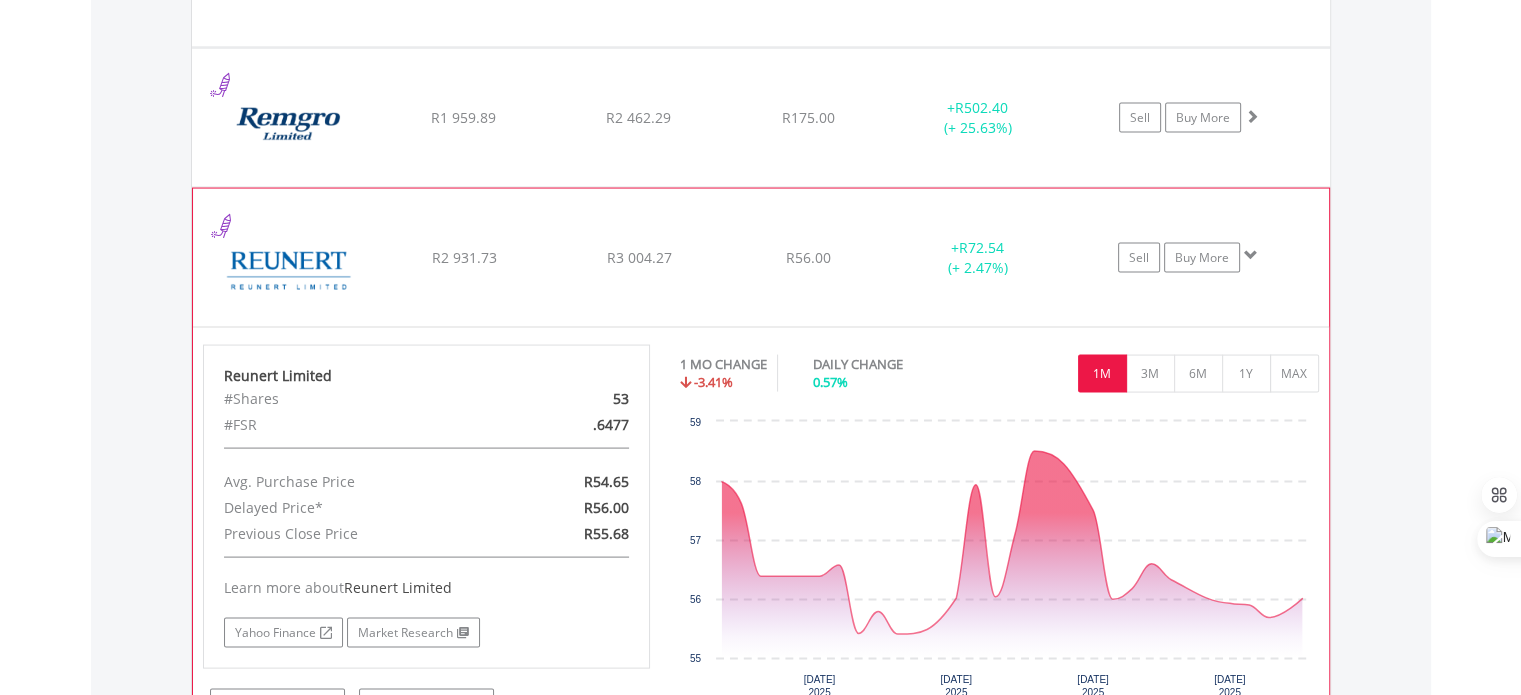 scroll, scrollTop: 3961, scrollLeft: 0, axis: vertical 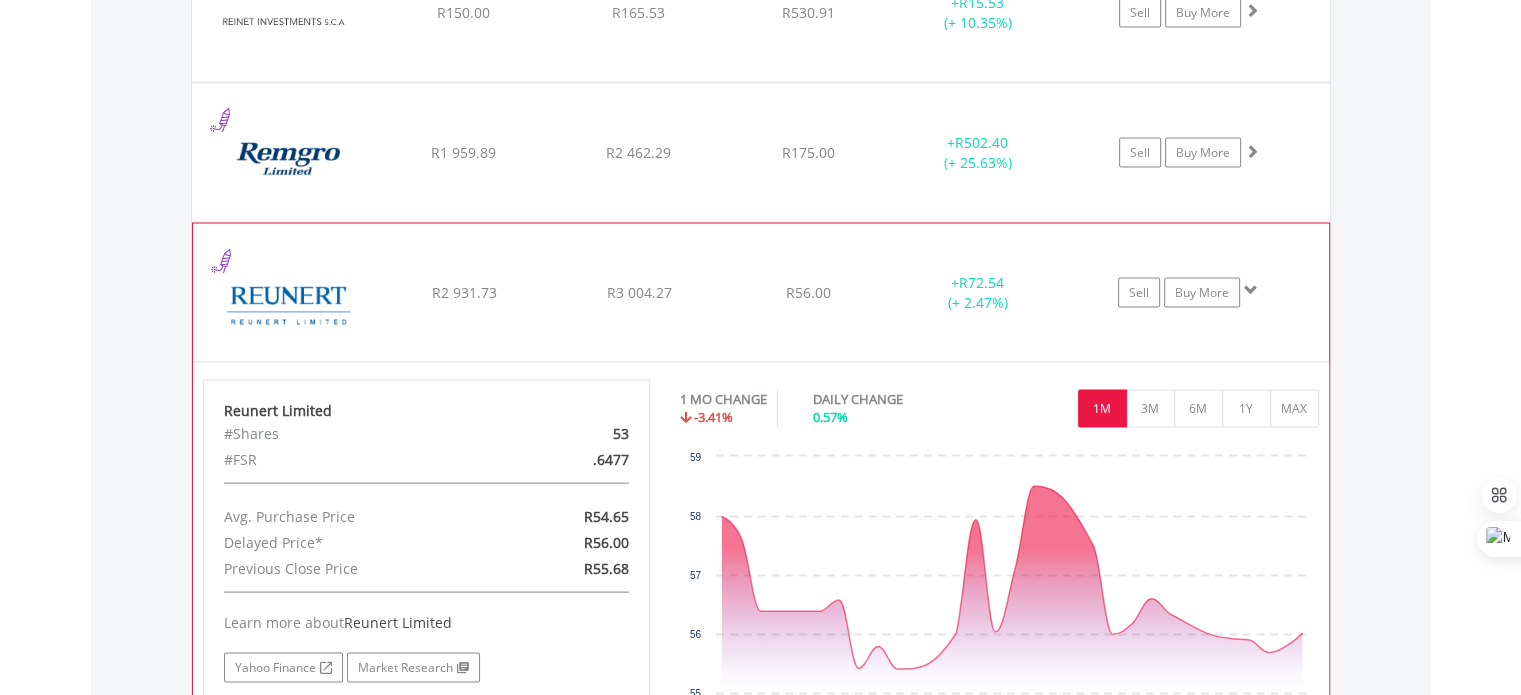 click on "﻿
Reunert Limited
R2 931.73
R3 004.27
R56.00
+  R72.54 (+ 2.47%)
Sell
Buy More" at bounding box center (761, -2231) 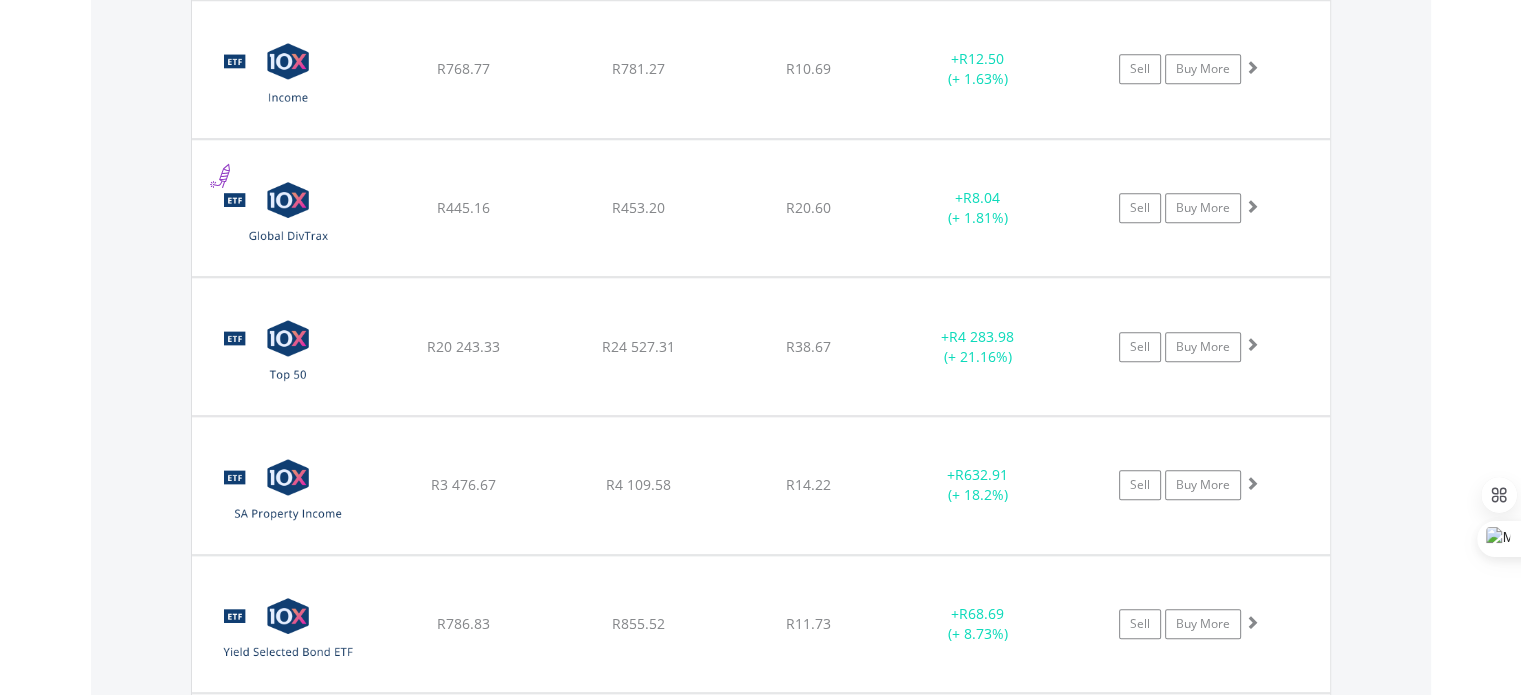 scroll, scrollTop: 1761, scrollLeft: 0, axis: vertical 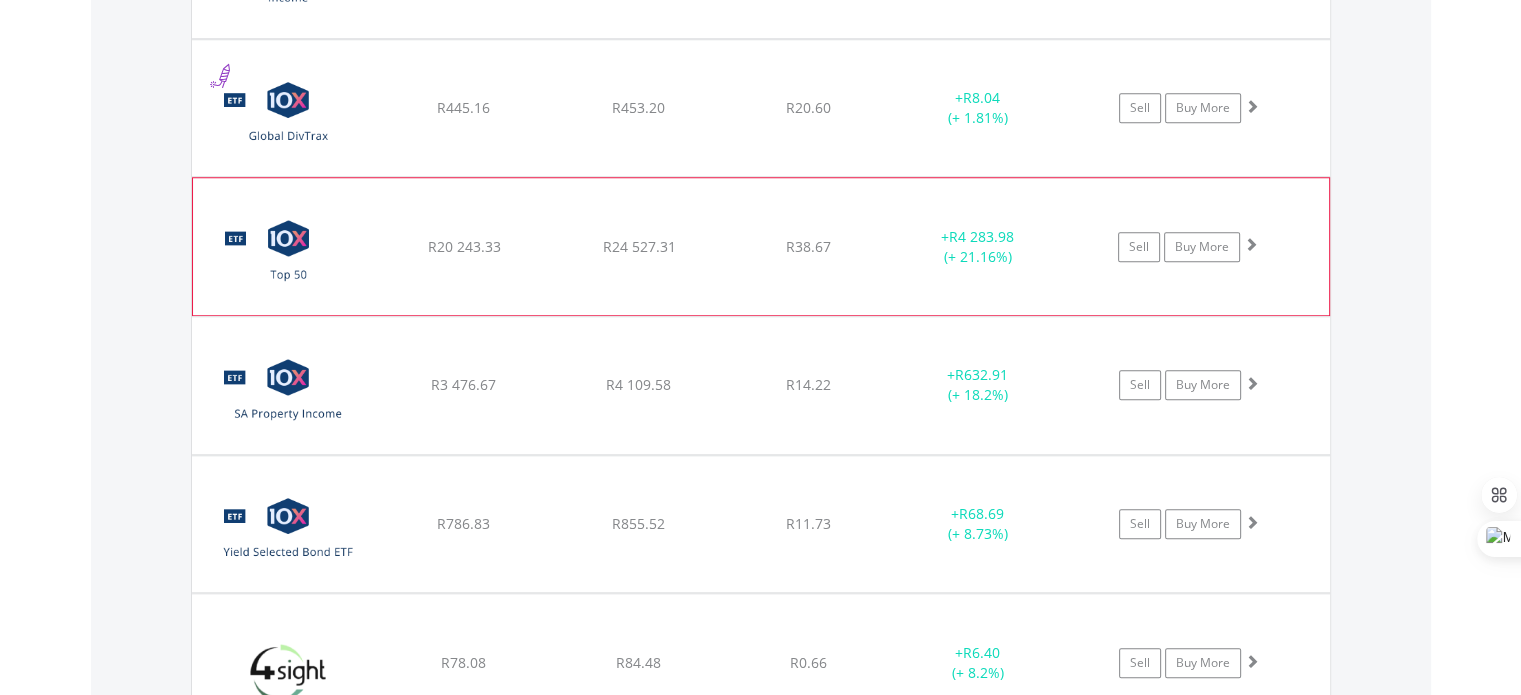 click at bounding box center (289, 256) 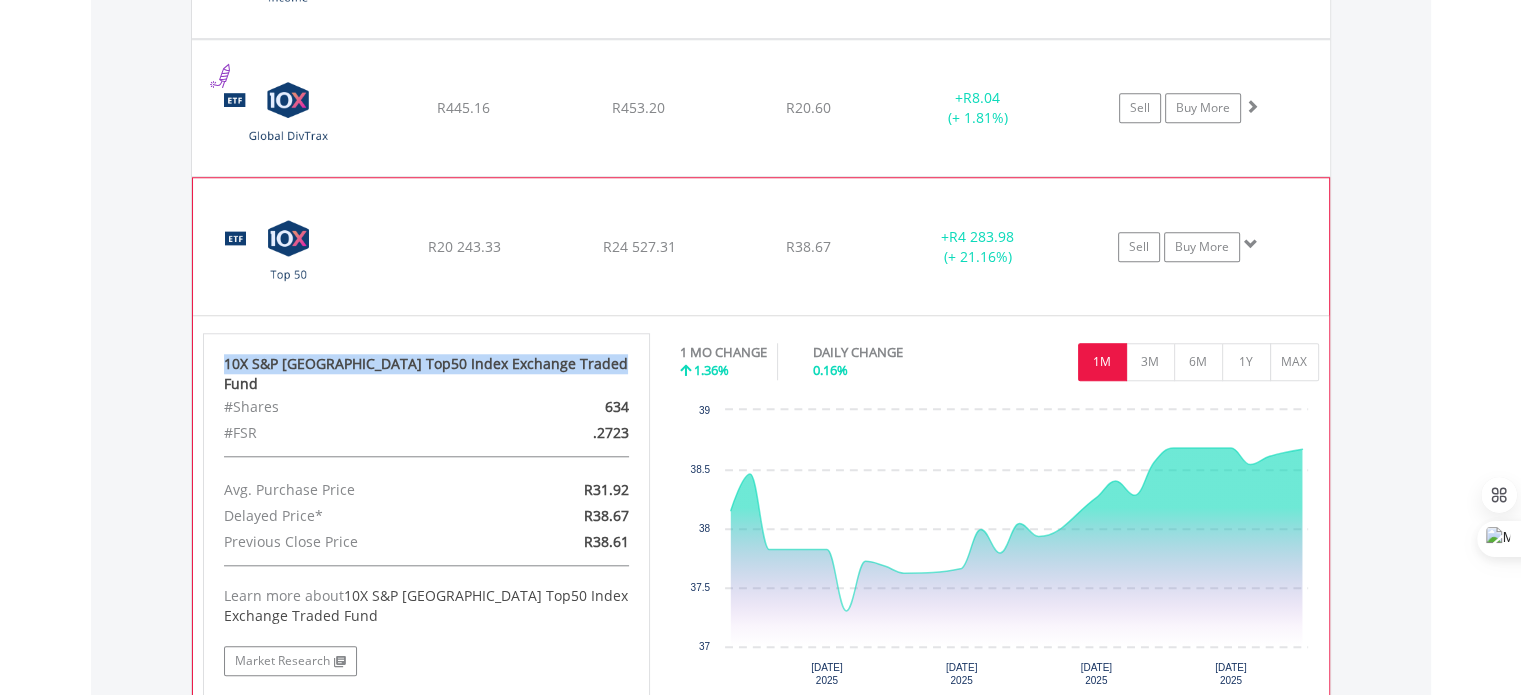 drag, startPoint x: 223, startPoint y: 358, endPoint x: 598, endPoint y: 343, distance: 375.29987 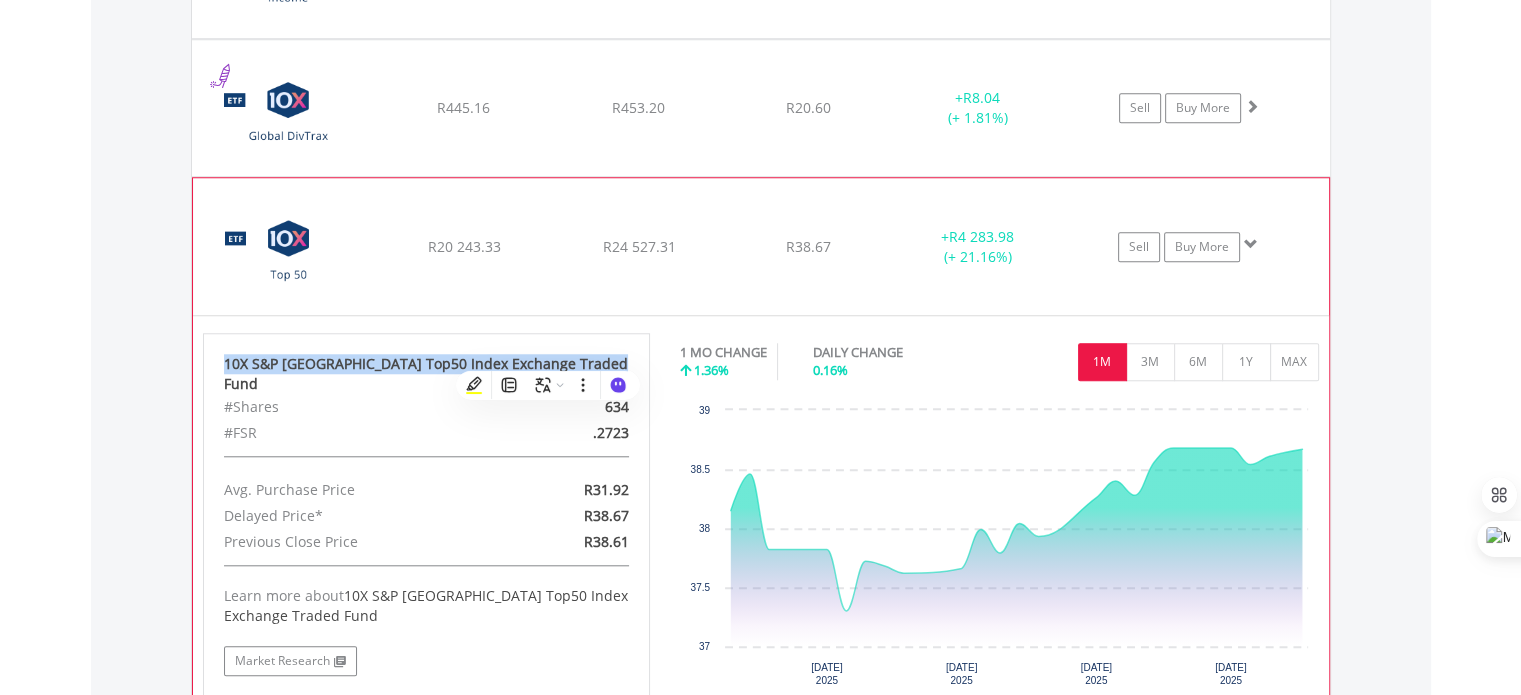 copy on "10X S&P [GEOGRAPHIC_DATA] Top50 Index Exchange Traded Fund" 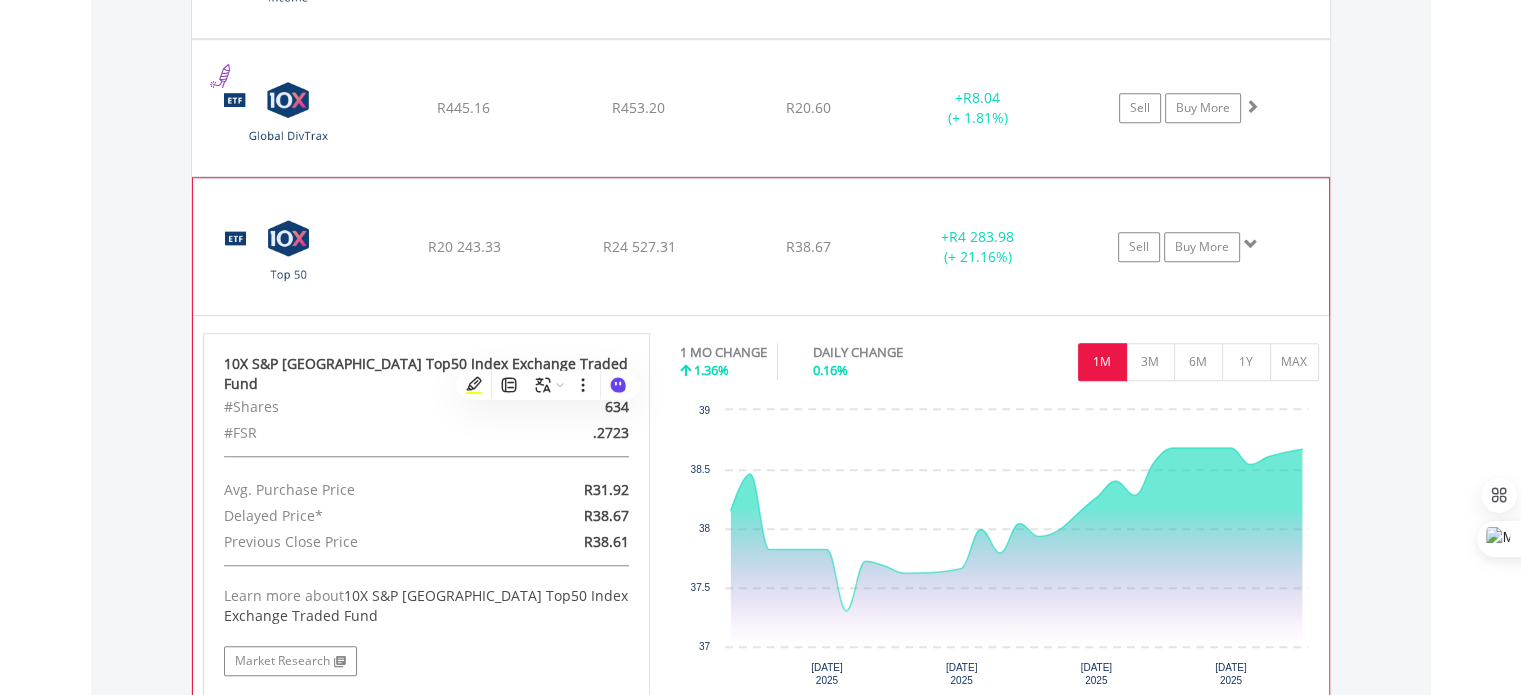 click on "﻿
10X S&P [GEOGRAPHIC_DATA] Top50 Index Exchange Traded Fund
R20 243.33
R24 527.31
R38.67
+  R4 283.98 (+ 21.16%)
Sell
Buy More" at bounding box center [761, -31] 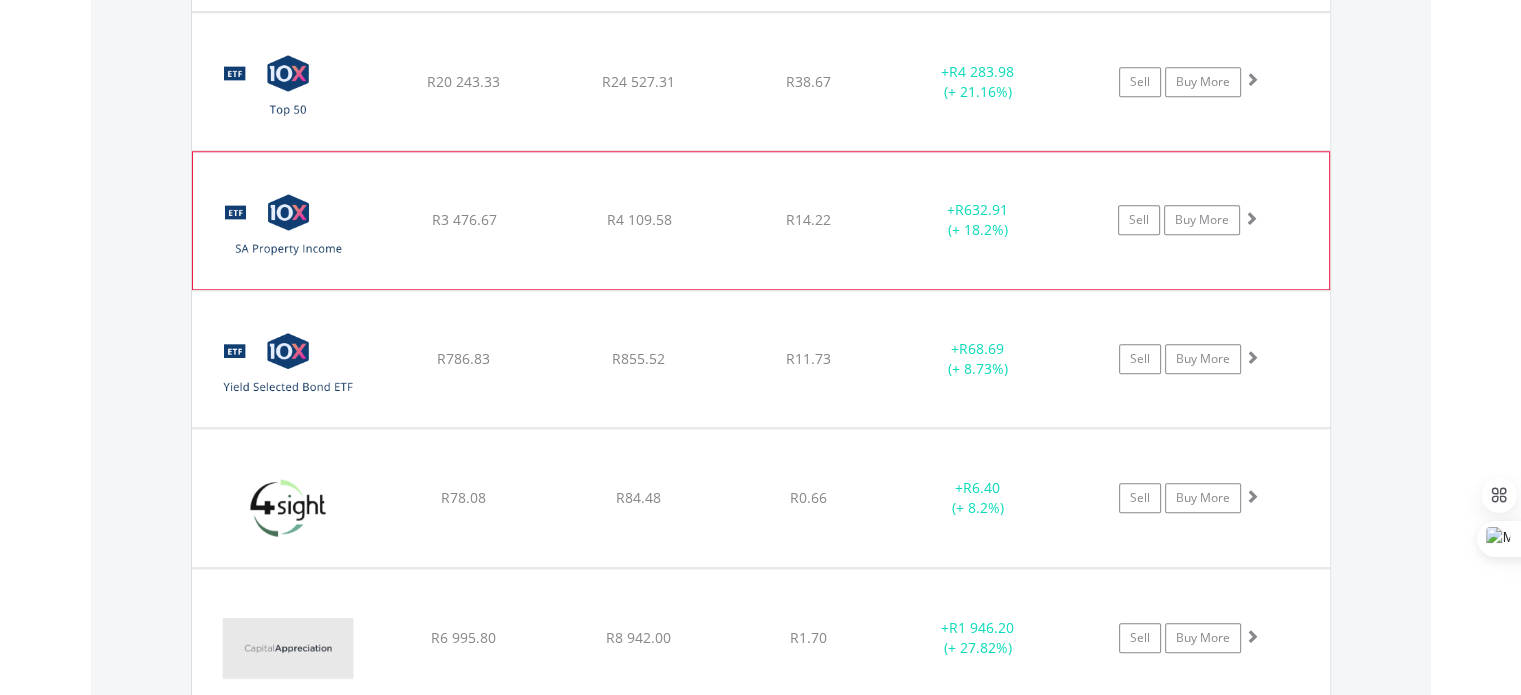 scroll, scrollTop: 1961, scrollLeft: 0, axis: vertical 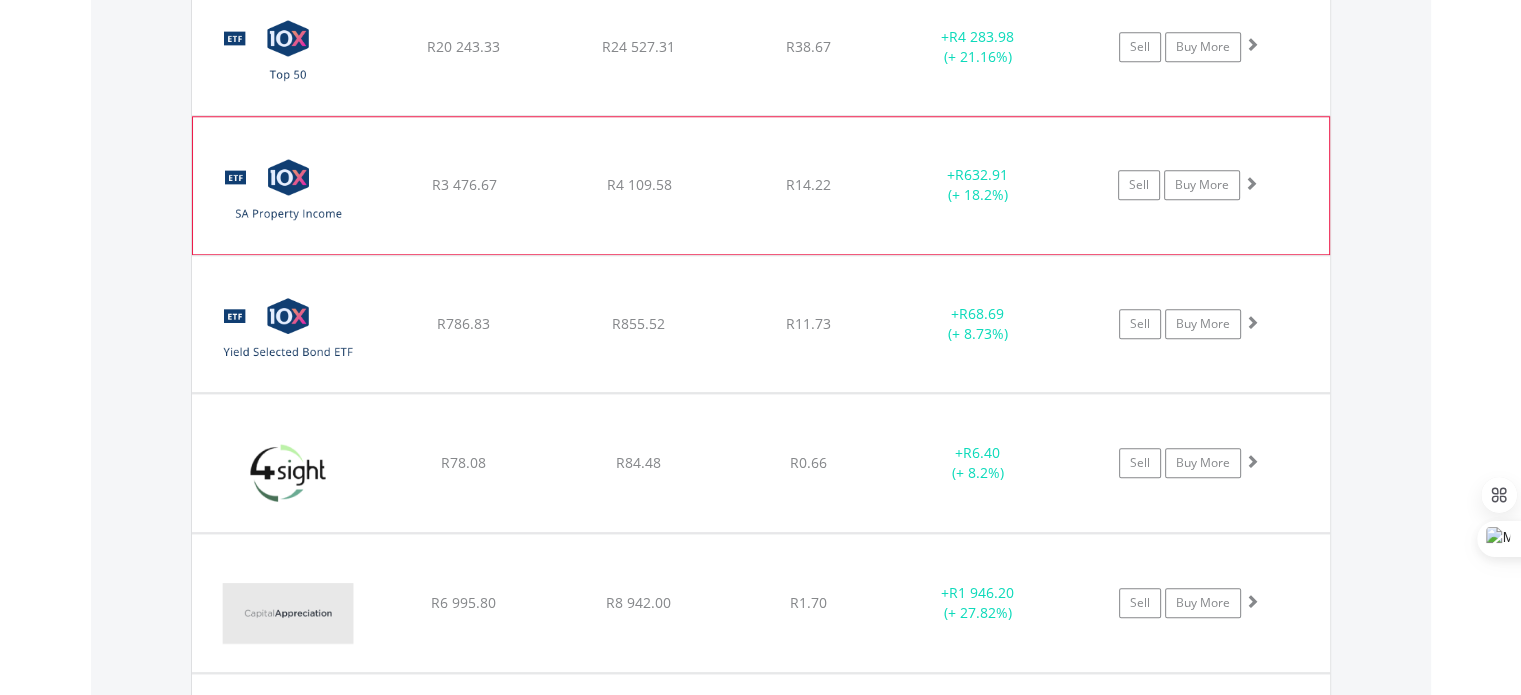 click on "R3 476.67" at bounding box center (463, -231) 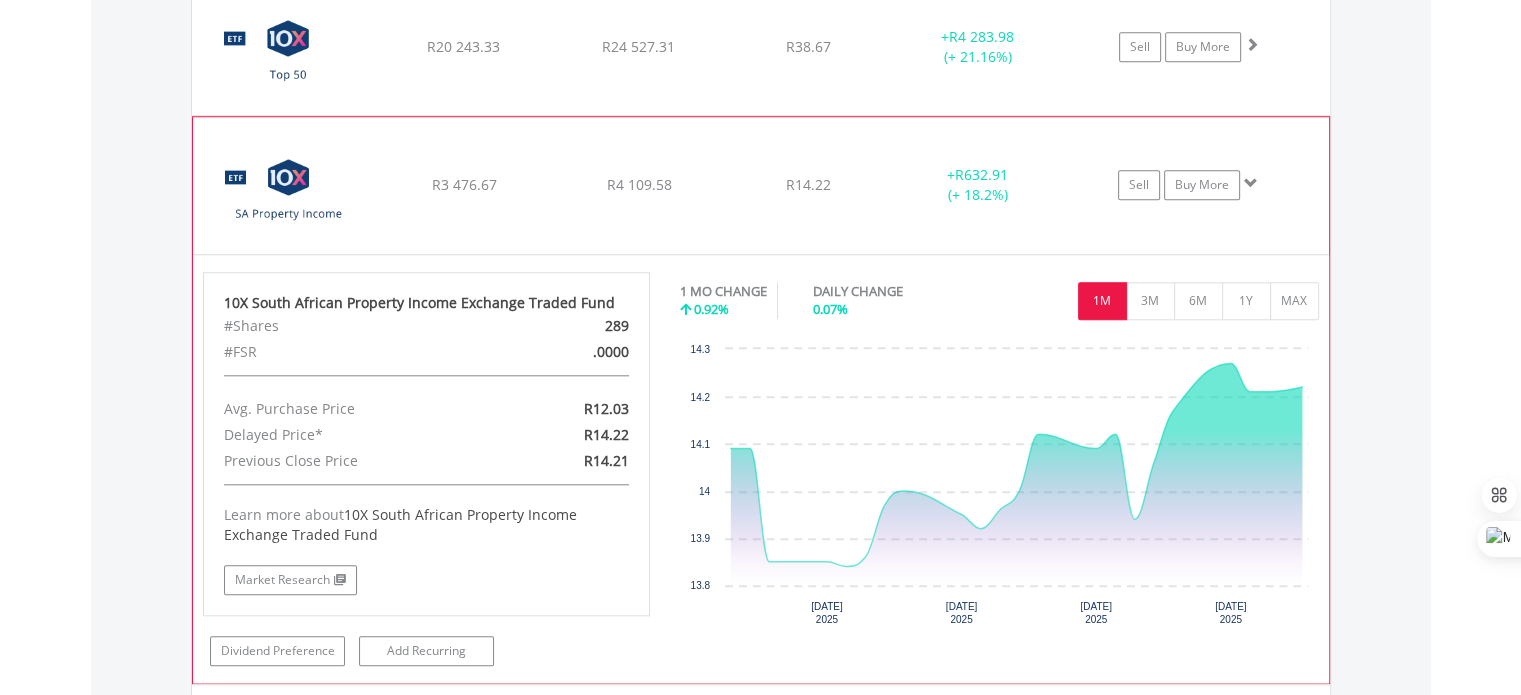 click on "﻿
10X South African Property Income Exchange Traded Fund
R3 476.67
R4 109.58
R14.22
+  R632.91 (+ 18.2%)
Sell
Buy More" at bounding box center (761, -231) 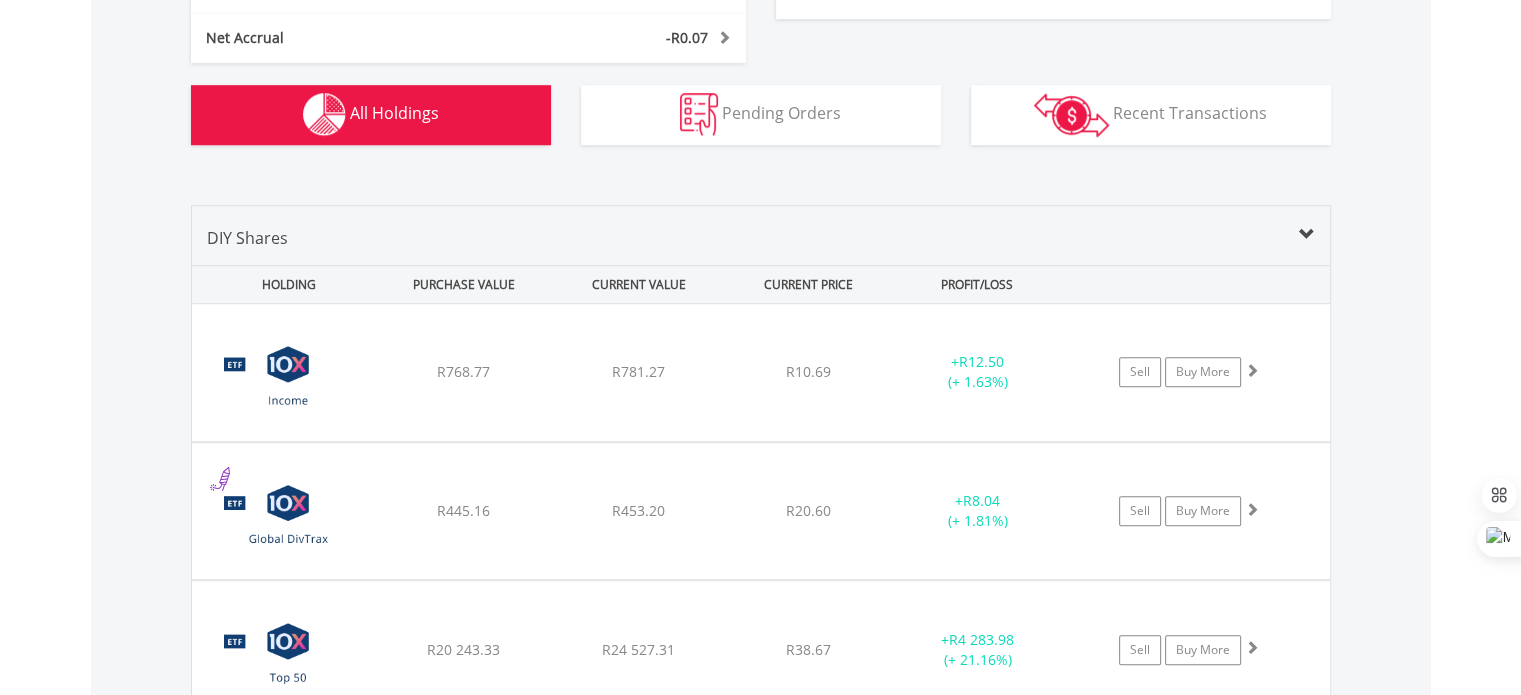 scroll, scrollTop: 961, scrollLeft: 0, axis: vertical 